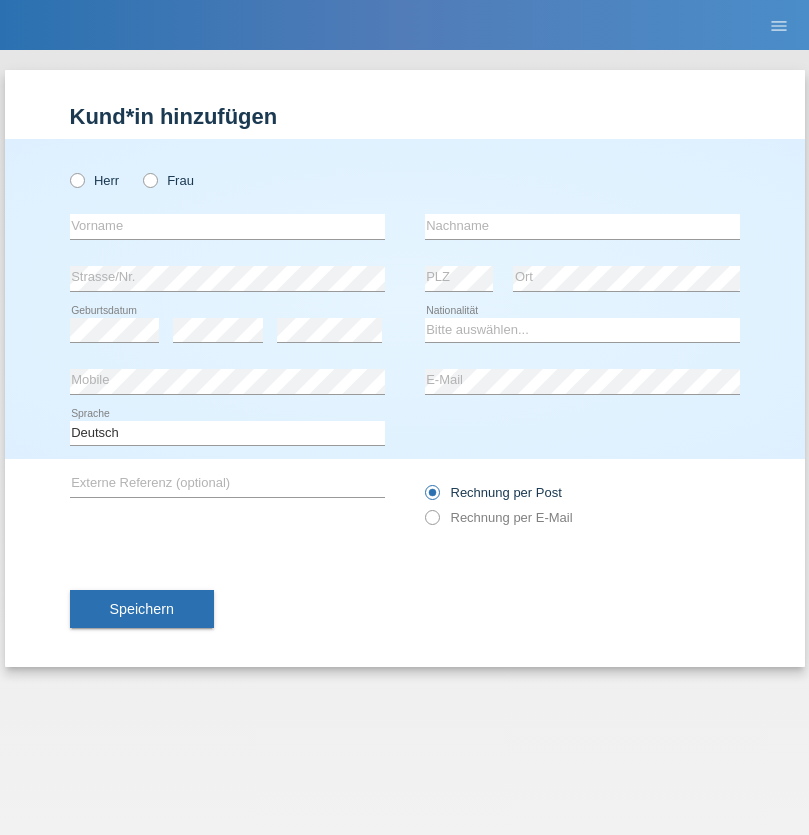 scroll, scrollTop: 0, scrollLeft: 0, axis: both 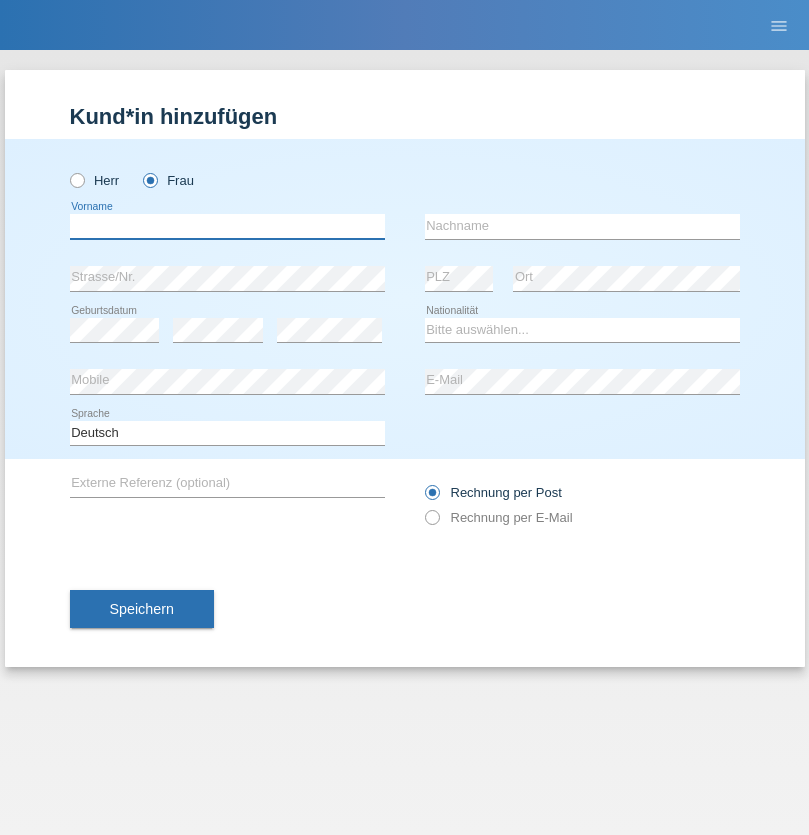 click at bounding box center (227, 226) 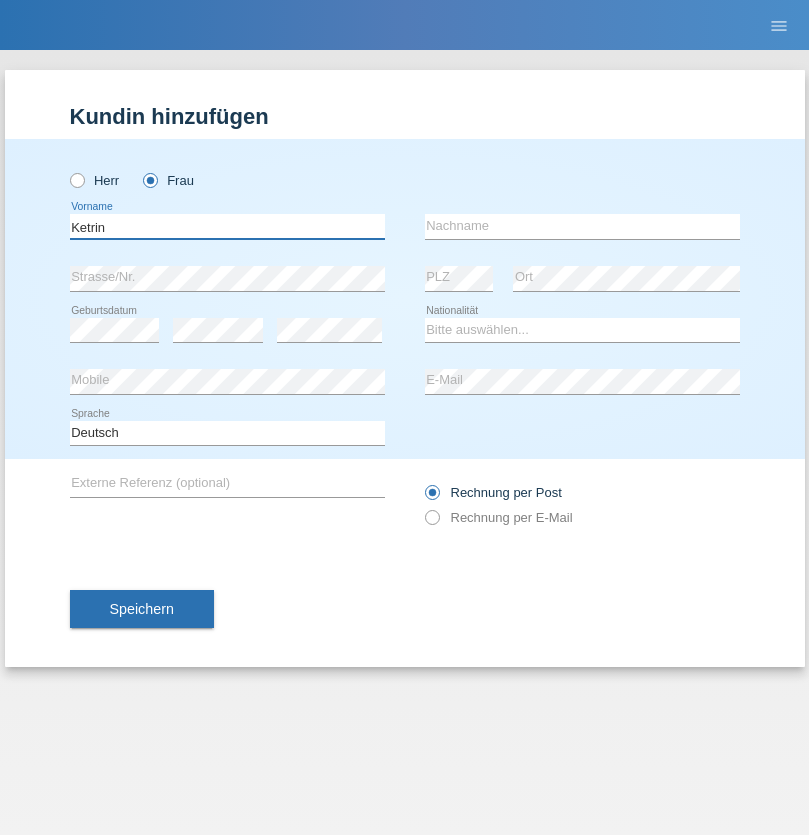 type on "Ketrin" 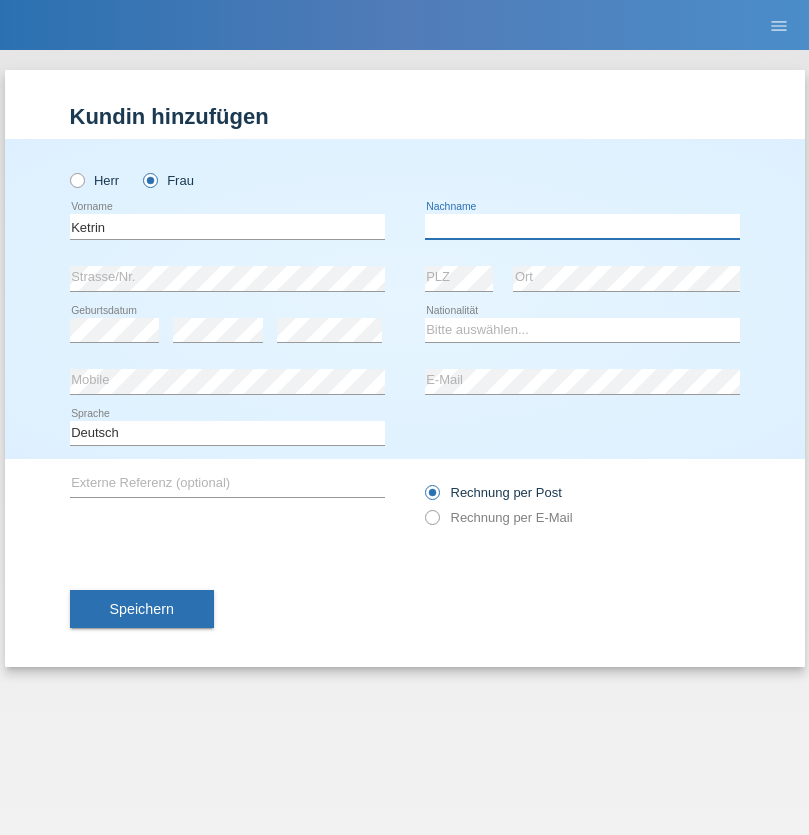 click at bounding box center (582, 226) 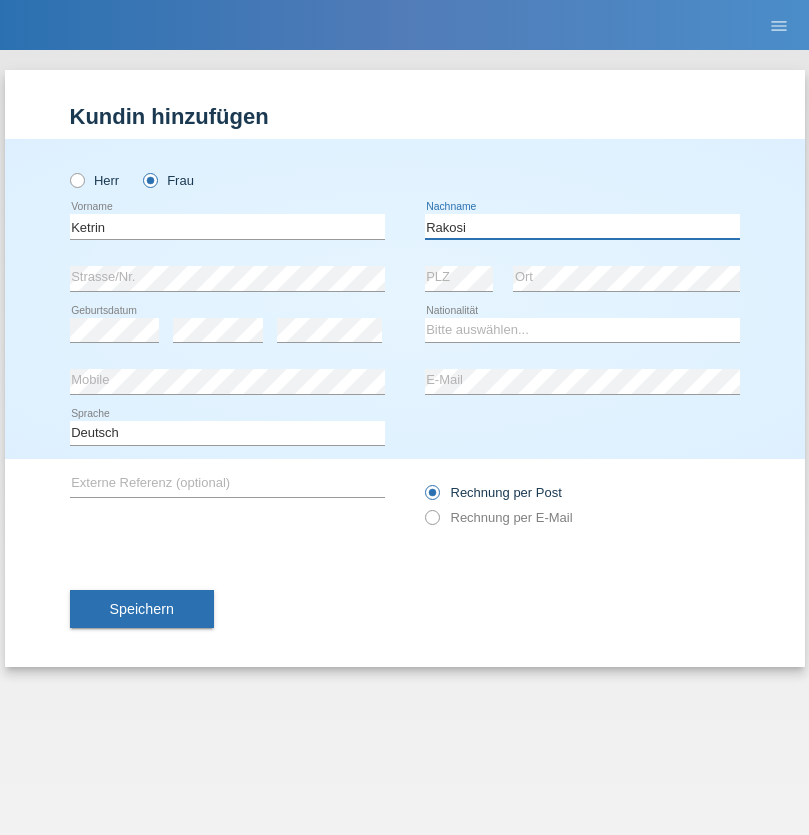 type on "Rakosi" 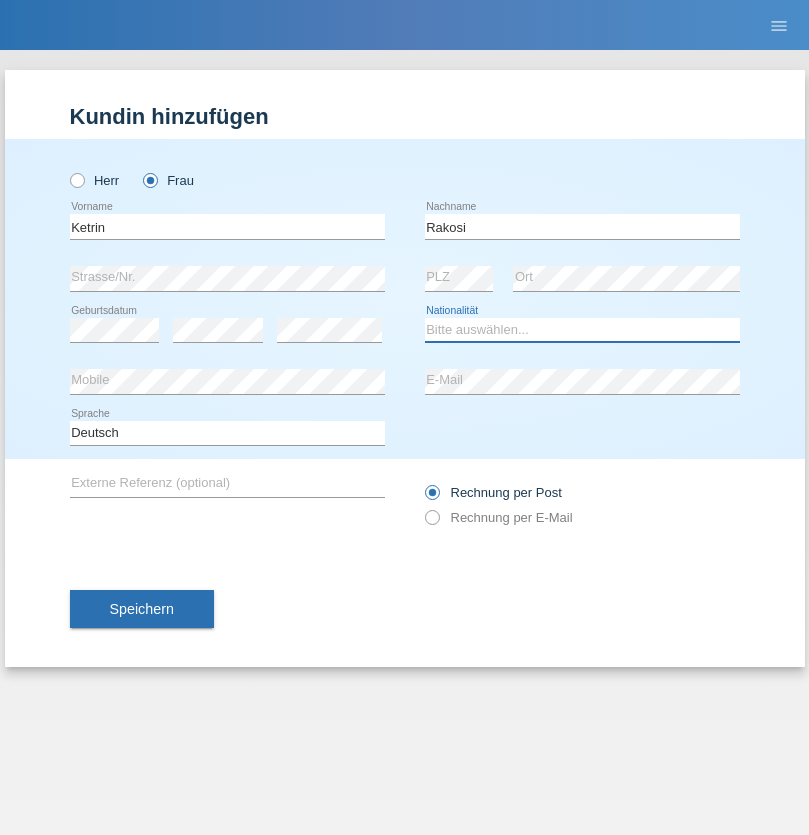 select on "UA" 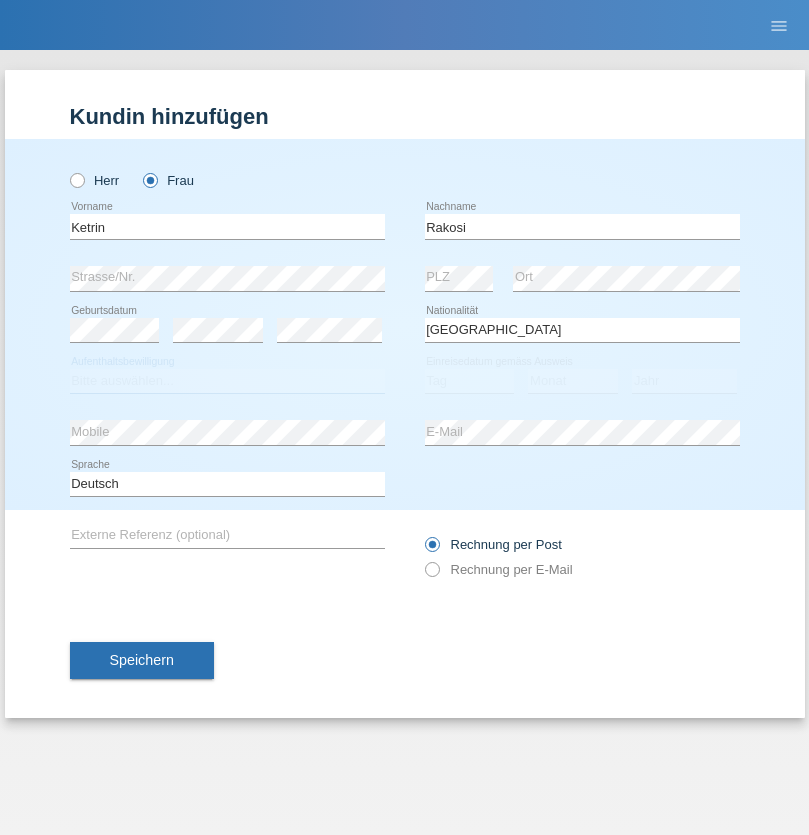 select on "C" 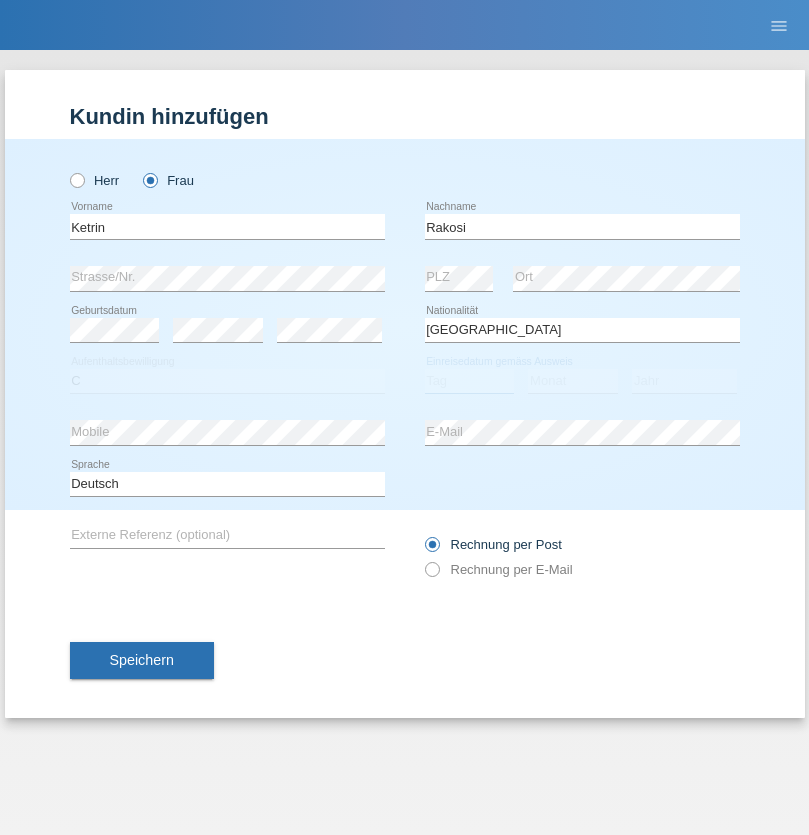 select on "08" 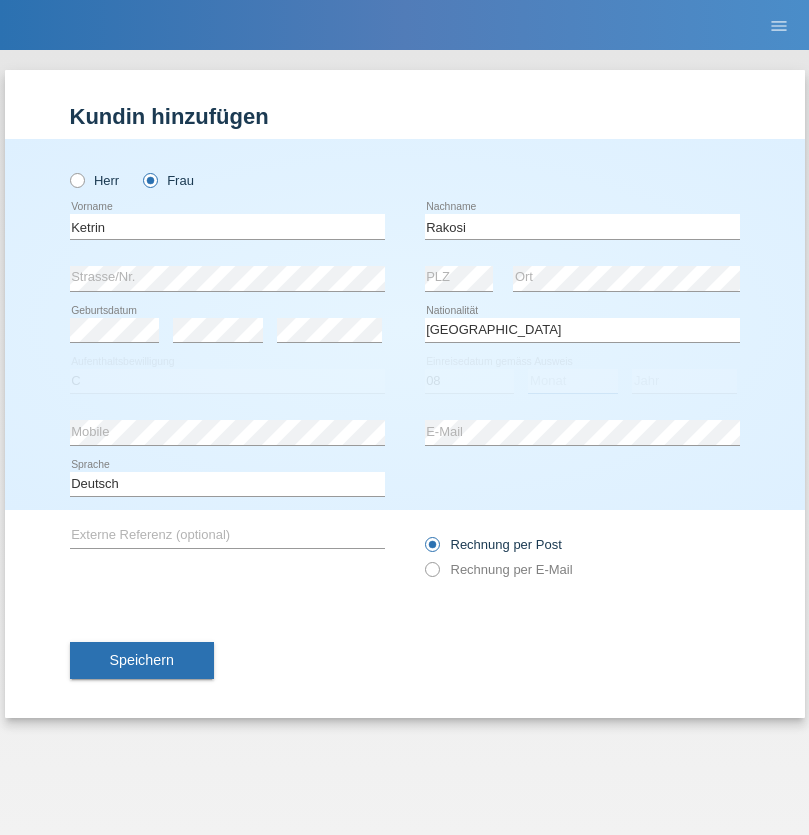 select on "11" 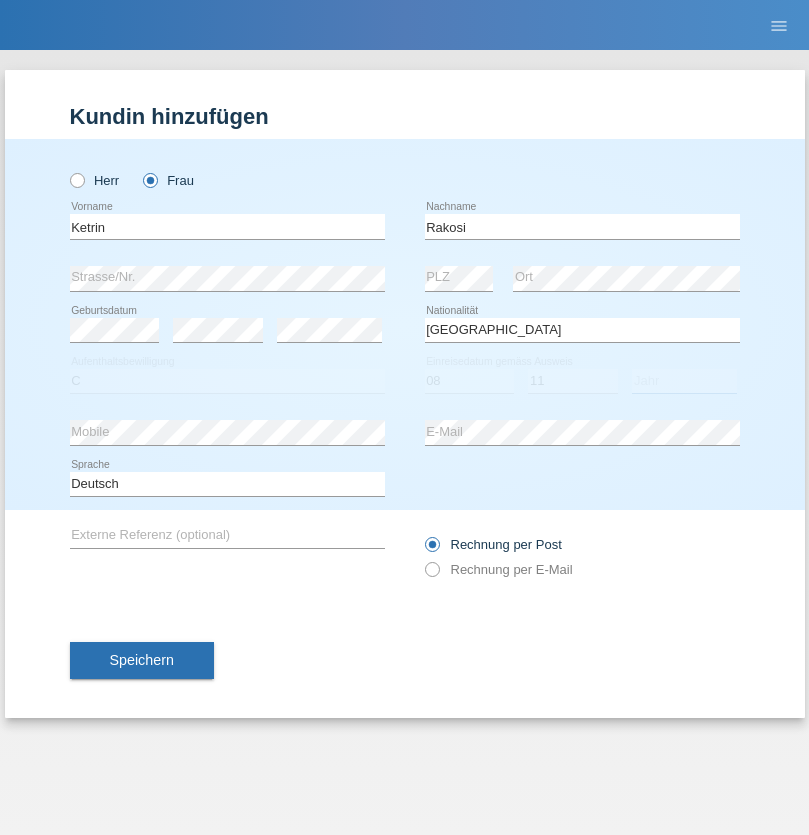 select on "2021" 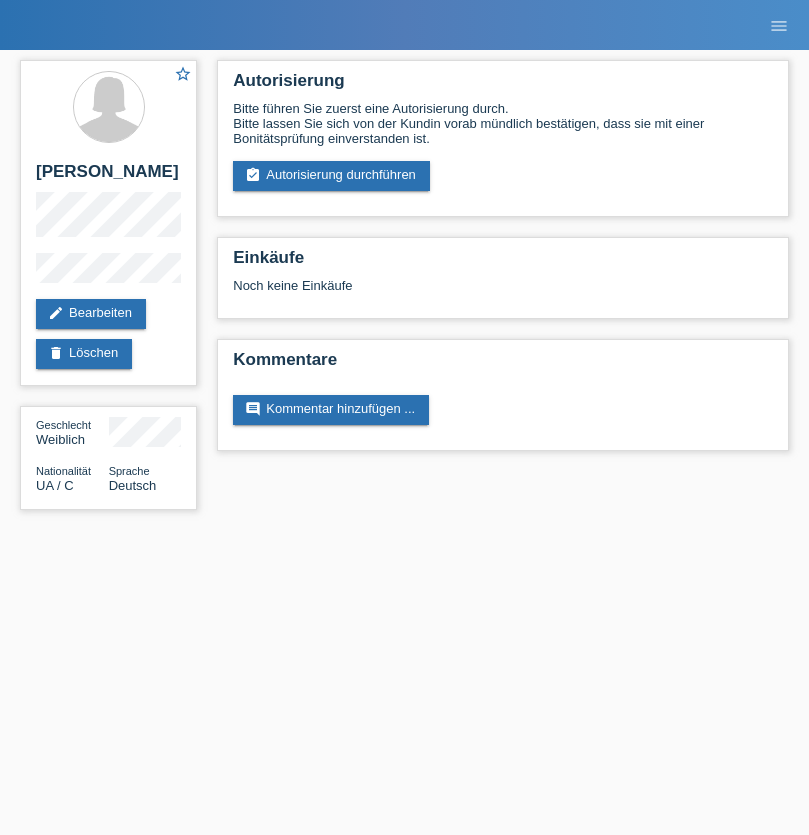 scroll, scrollTop: 0, scrollLeft: 0, axis: both 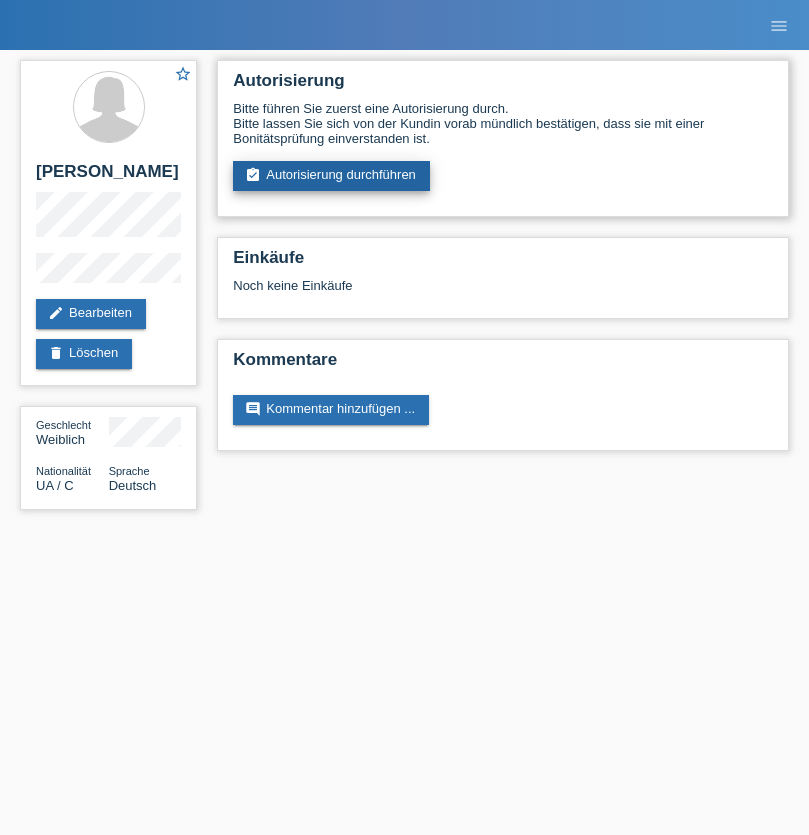 click on "assignment_turned_in  Autorisierung durchführen" at bounding box center [331, 176] 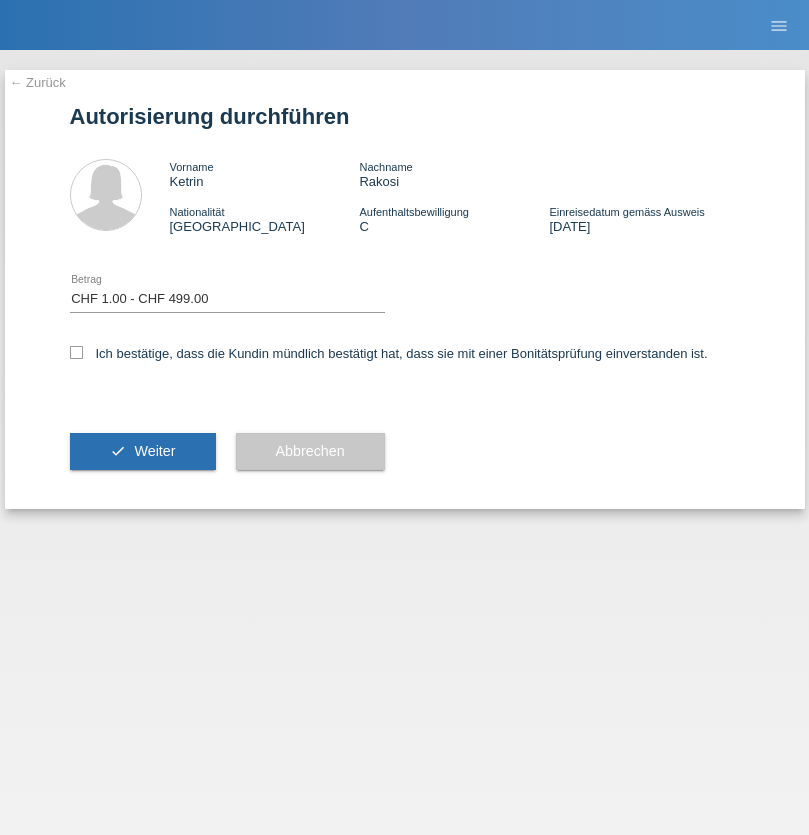 select on "1" 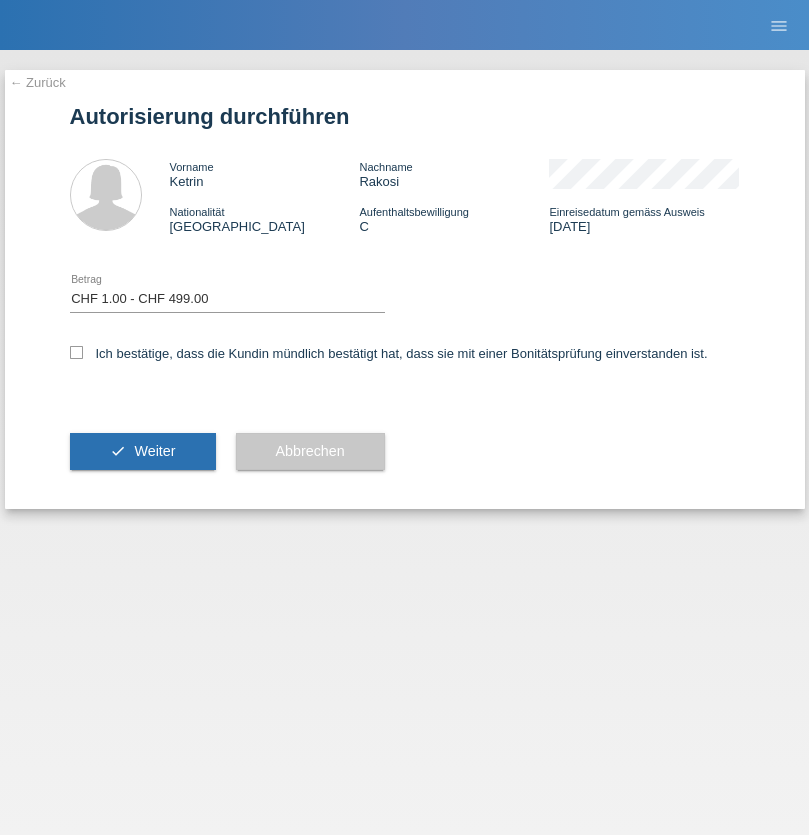 checkbox on "true" 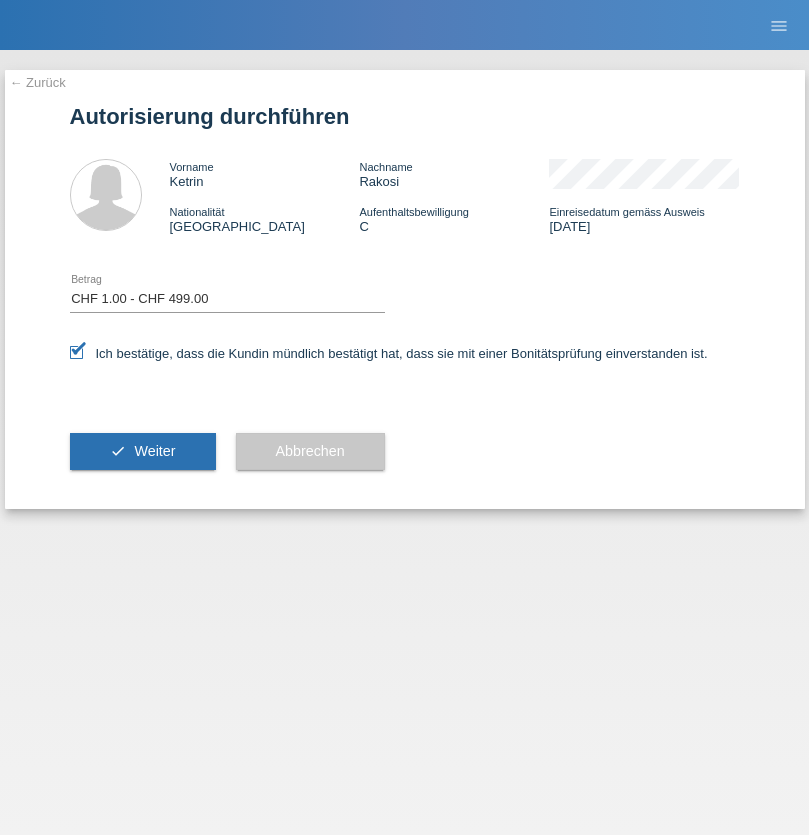 scroll, scrollTop: 0, scrollLeft: 0, axis: both 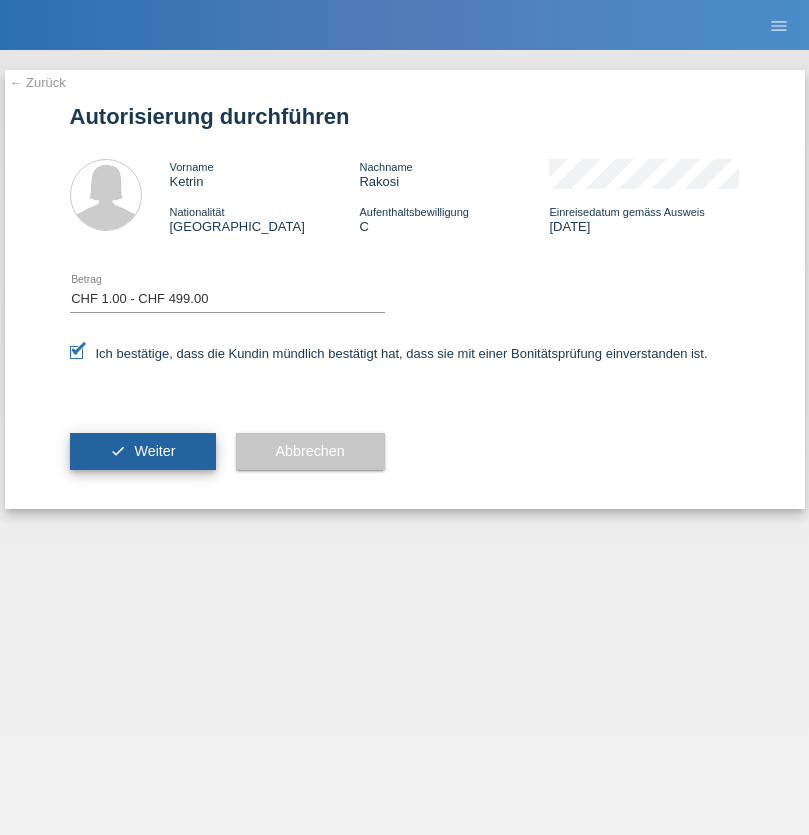 click on "Weiter" at bounding box center [154, 451] 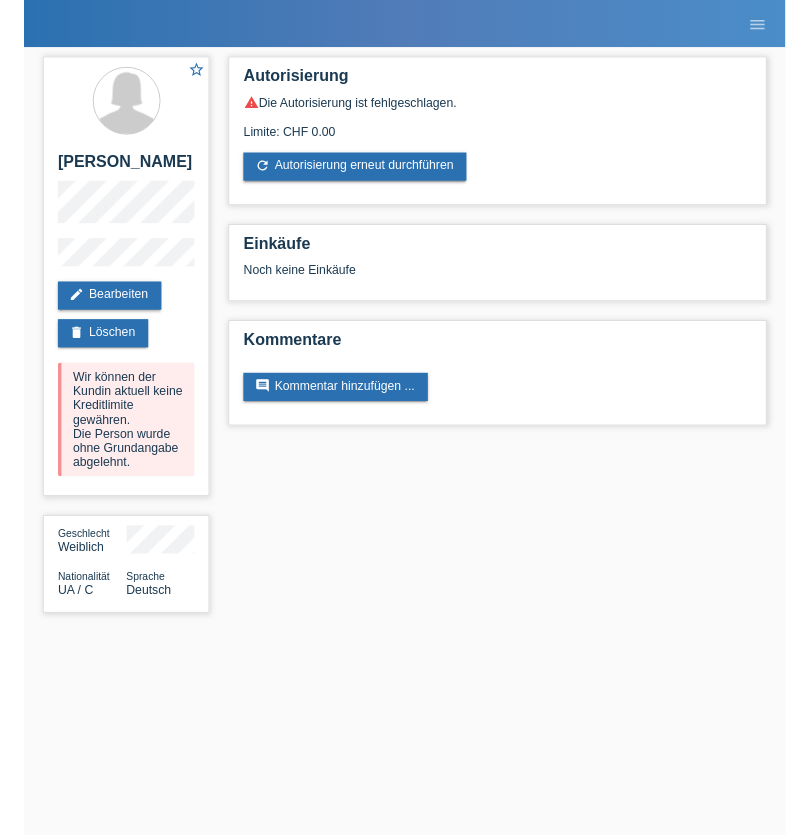 scroll, scrollTop: 0, scrollLeft: 0, axis: both 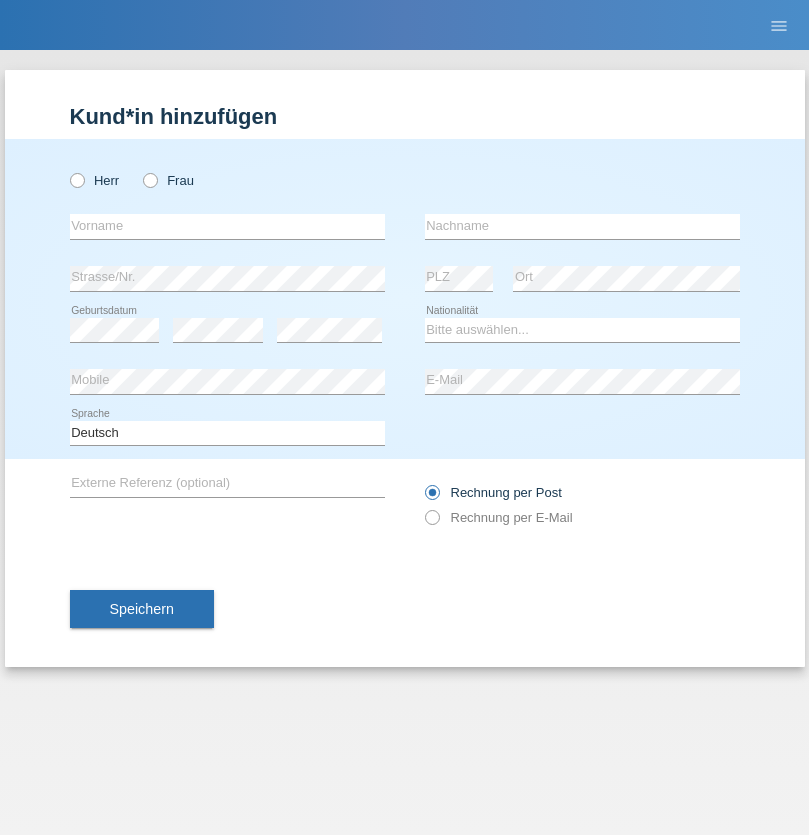 radio on "true" 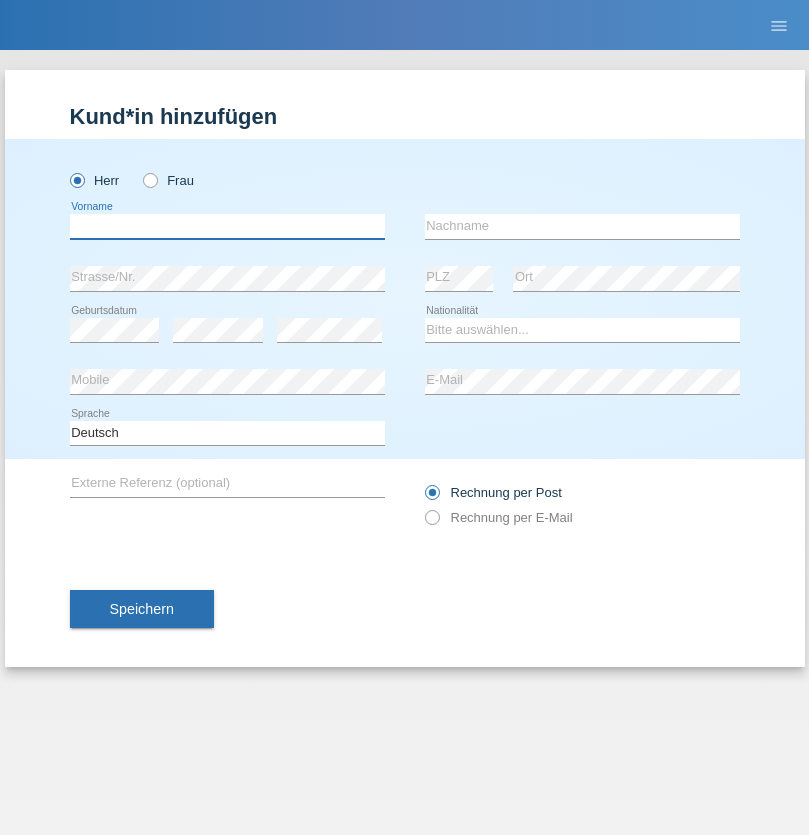 click at bounding box center [227, 226] 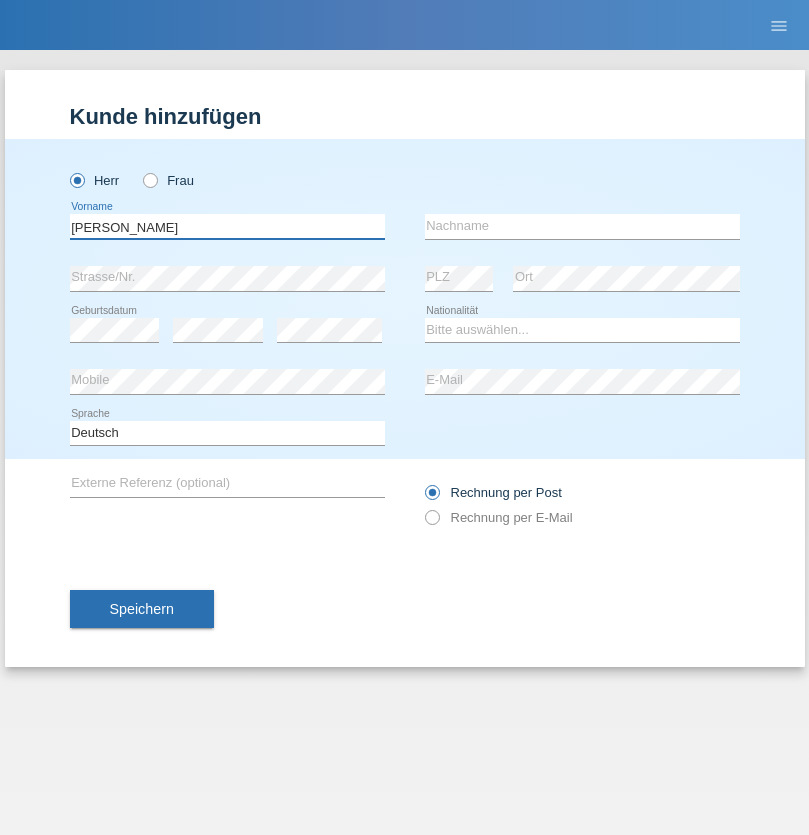 type on "[PERSON_NAME]" 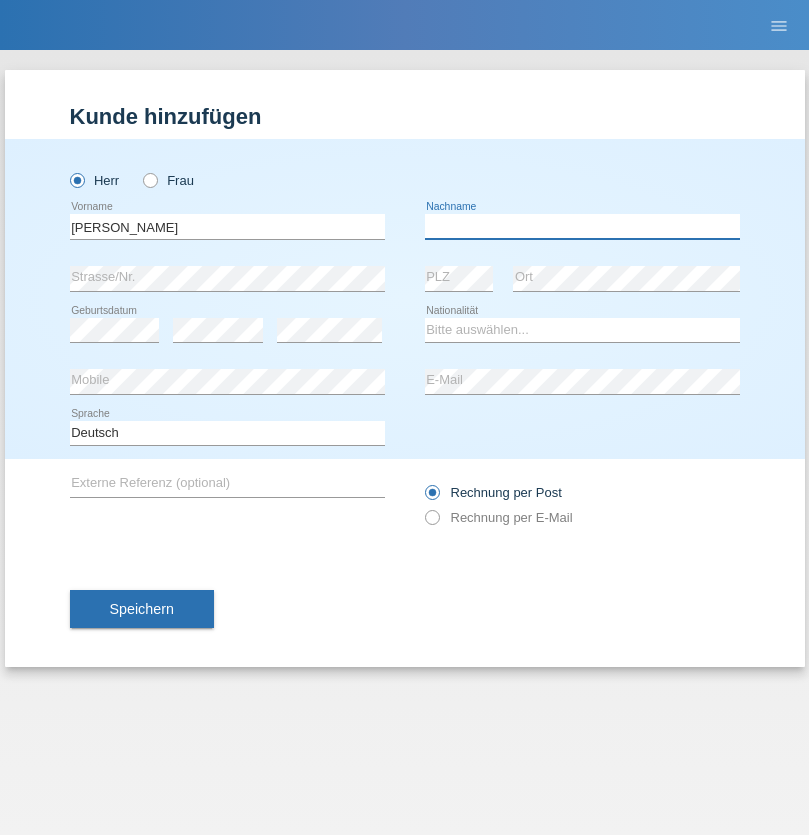 click at bounding box center (582, 226) 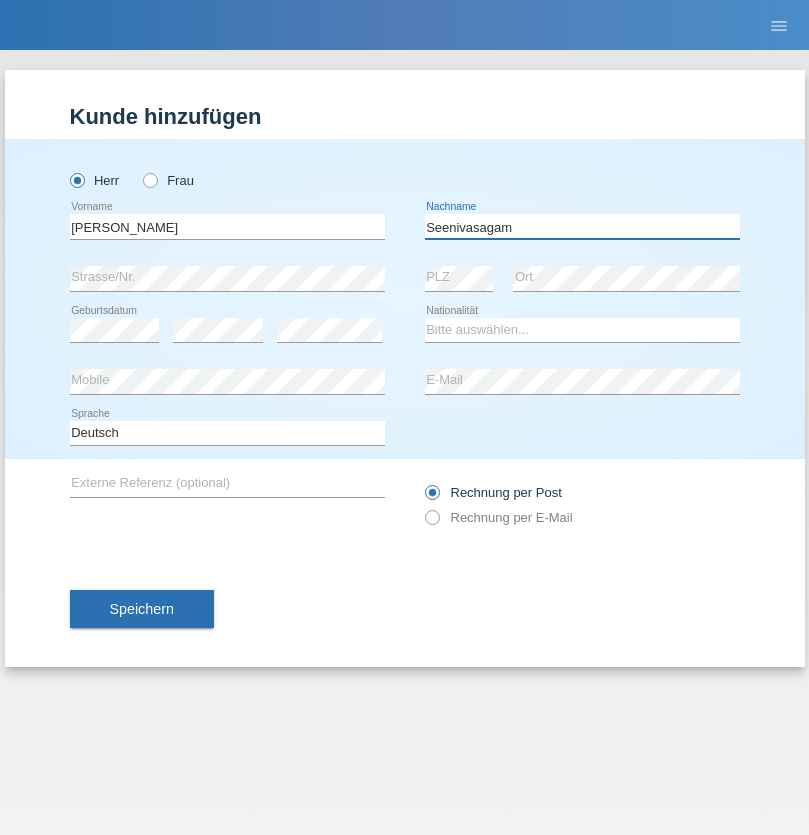 type on "Seenivasagam" 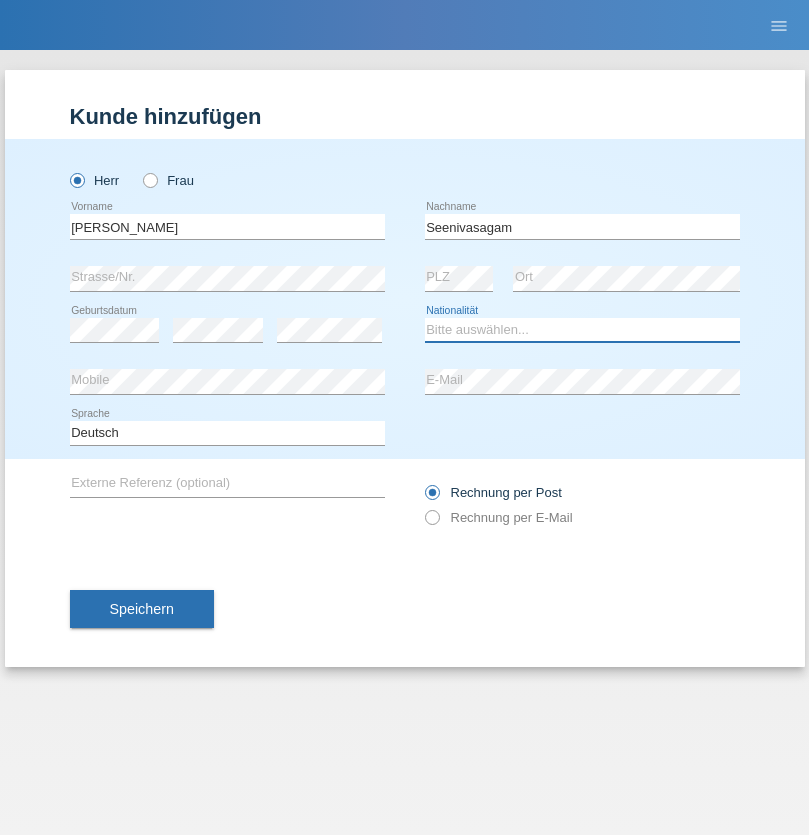 select on "LK" 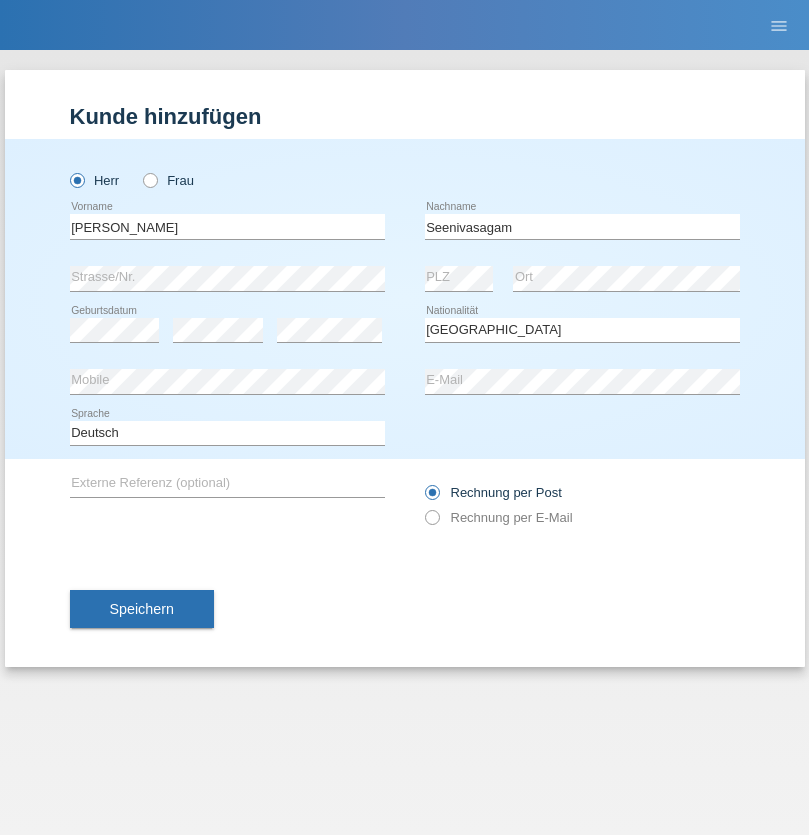 select on "C" 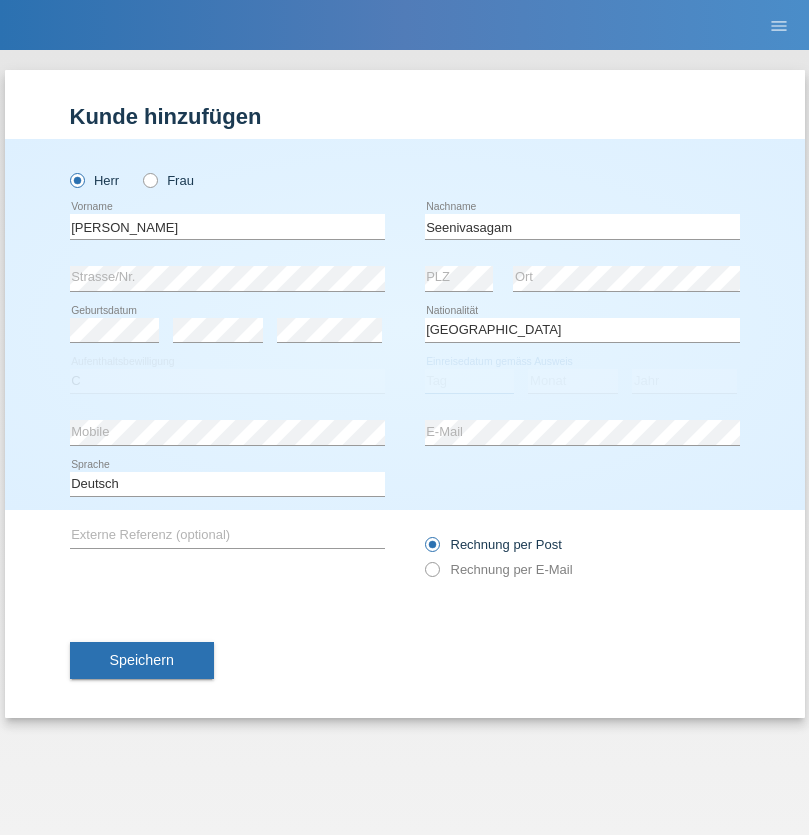 select on "03" 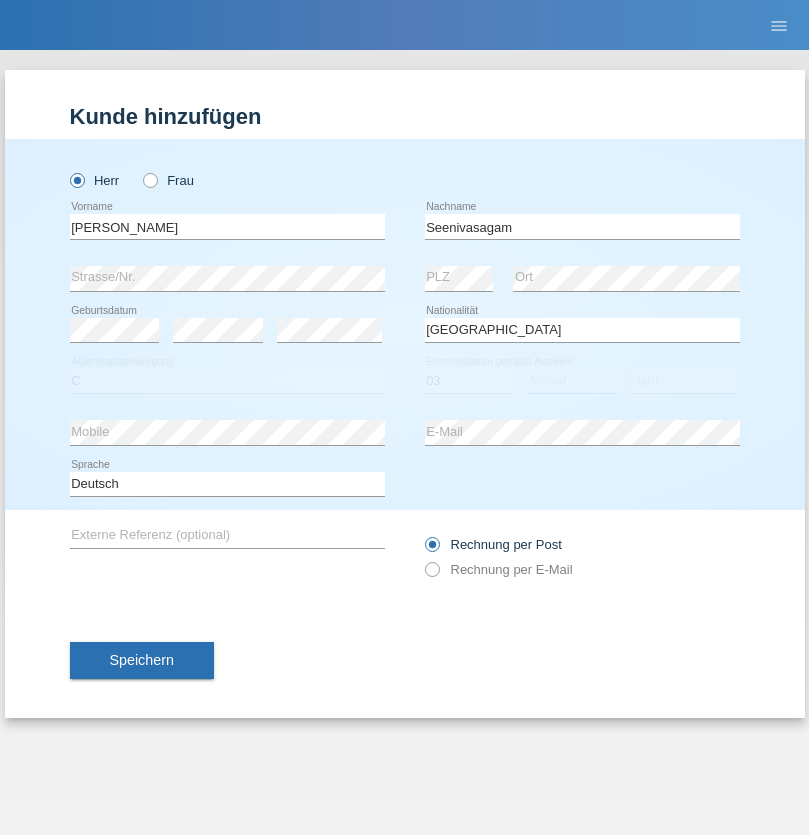 select on "08" 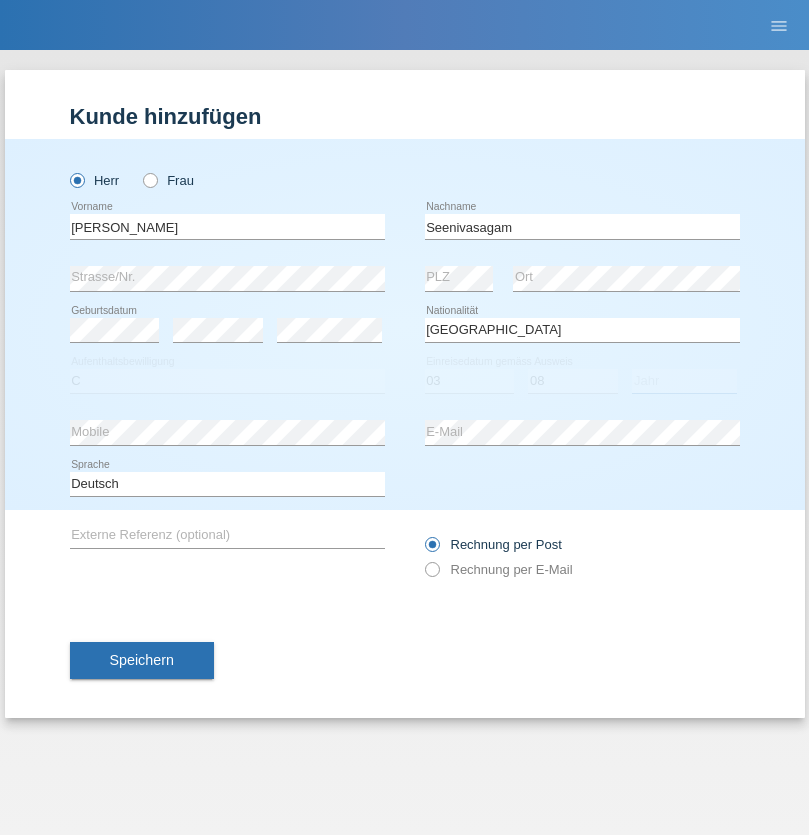 select on "2009" 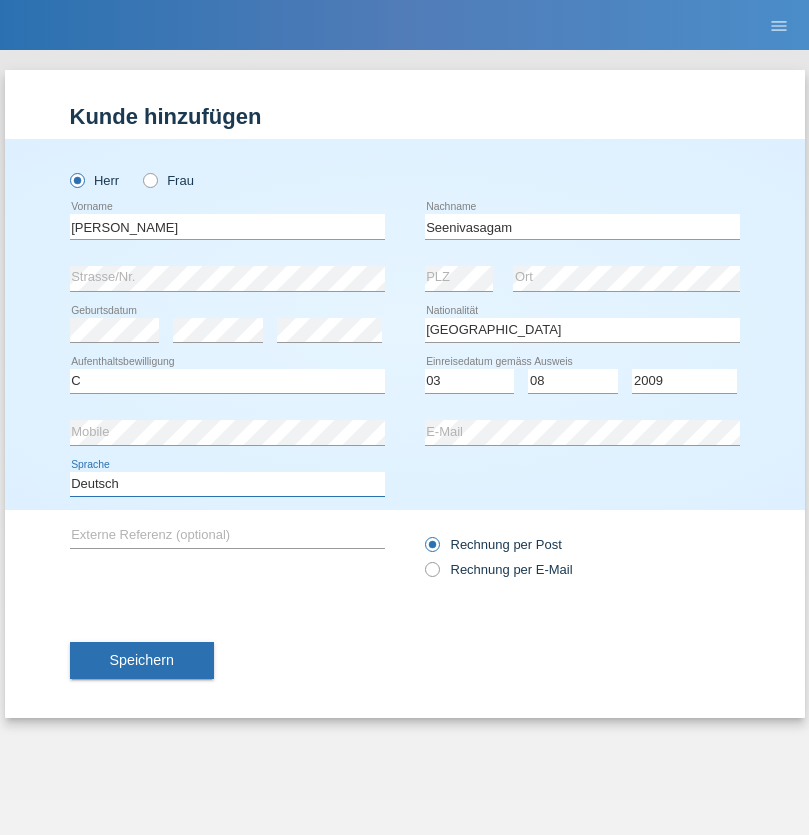 select on "en" 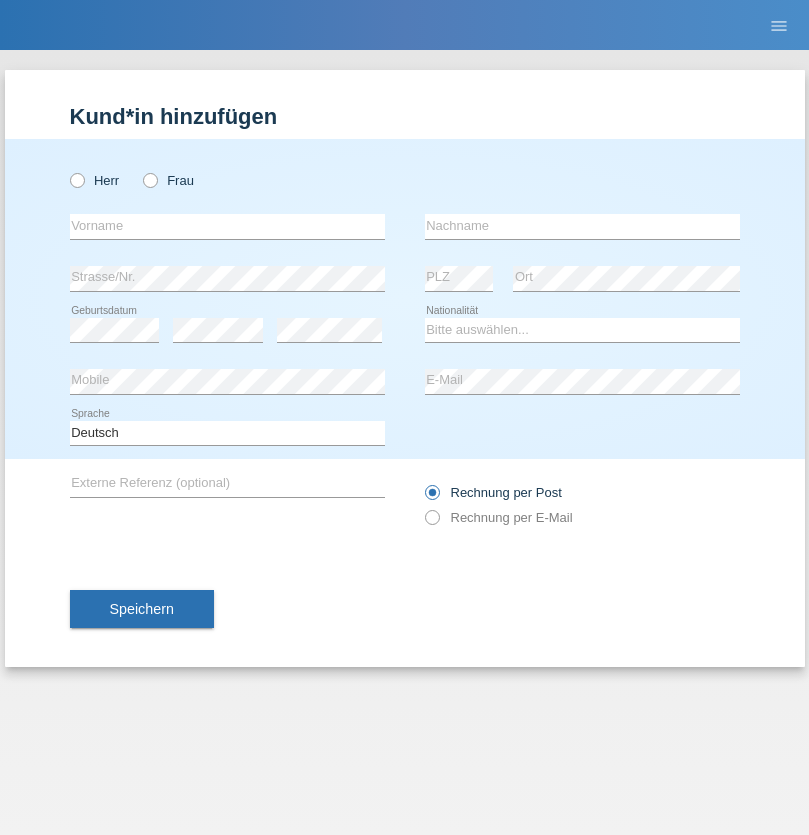 scroll, scrollTop: 0, scrollLeft: 0, axis: both 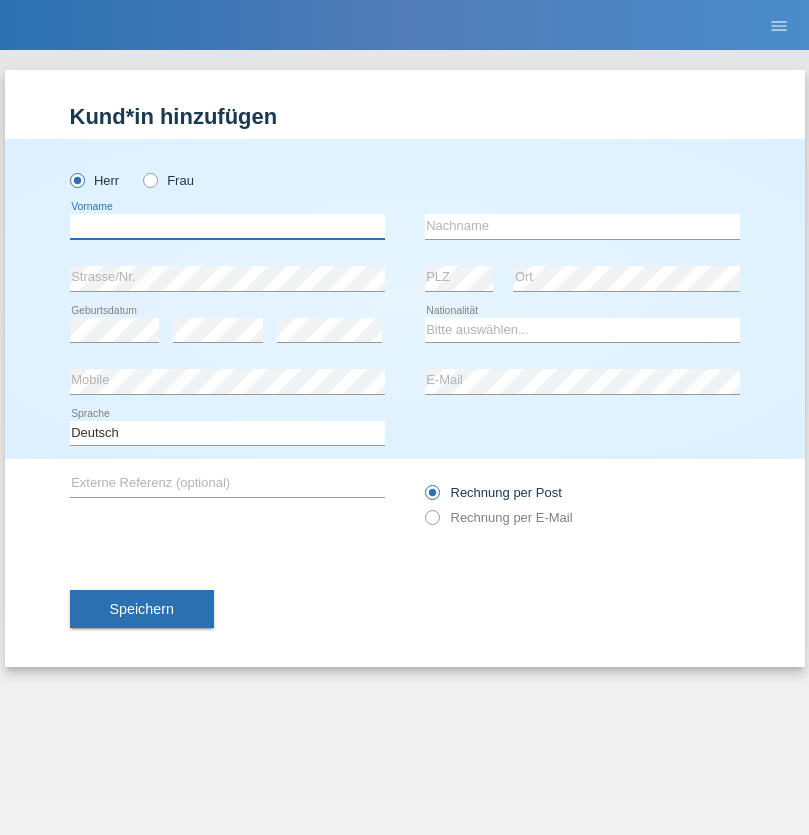 click at bounding box center (227, 226) 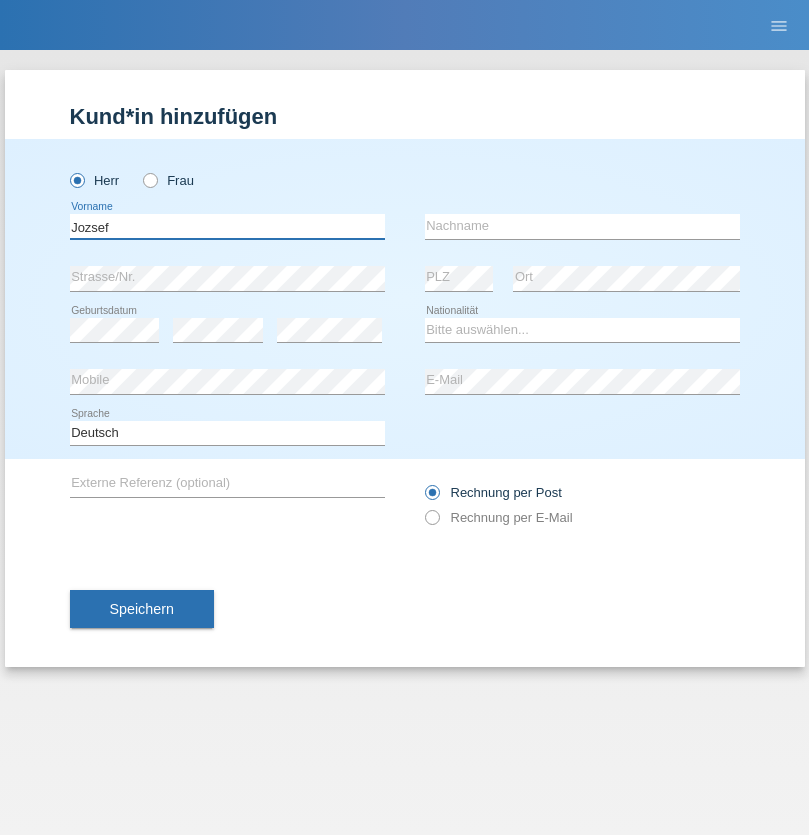 type on "Jozsef" 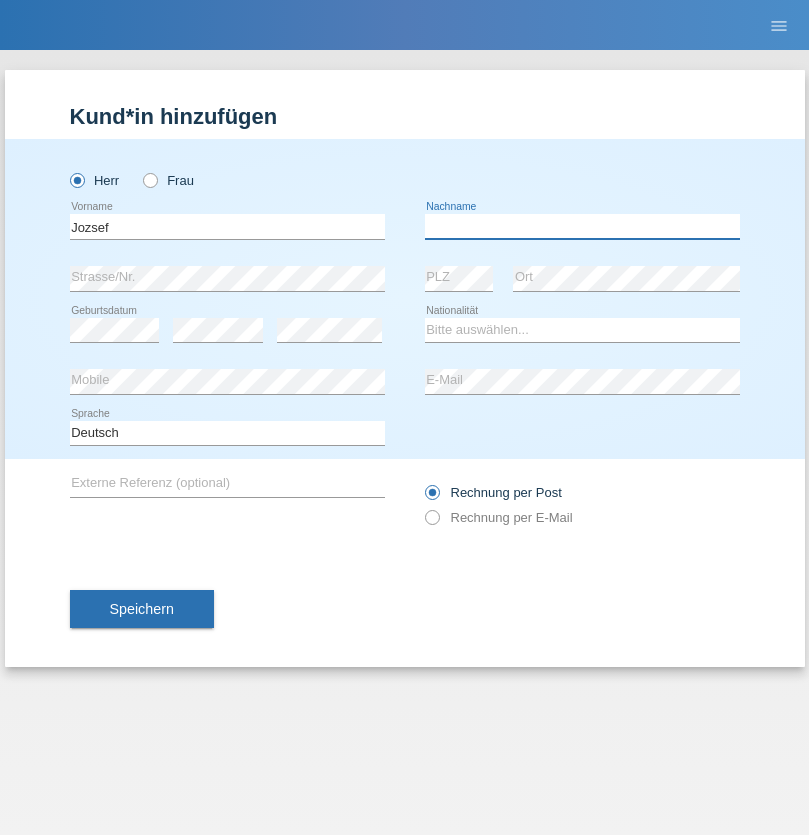 click at bounding box center (582, 226) 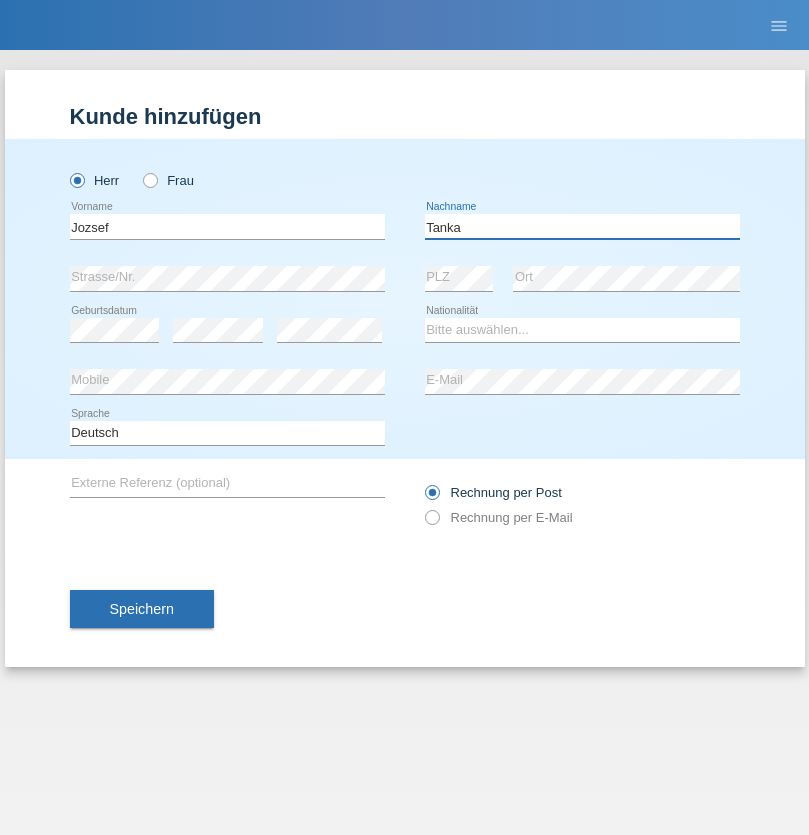 type on "Tanka" 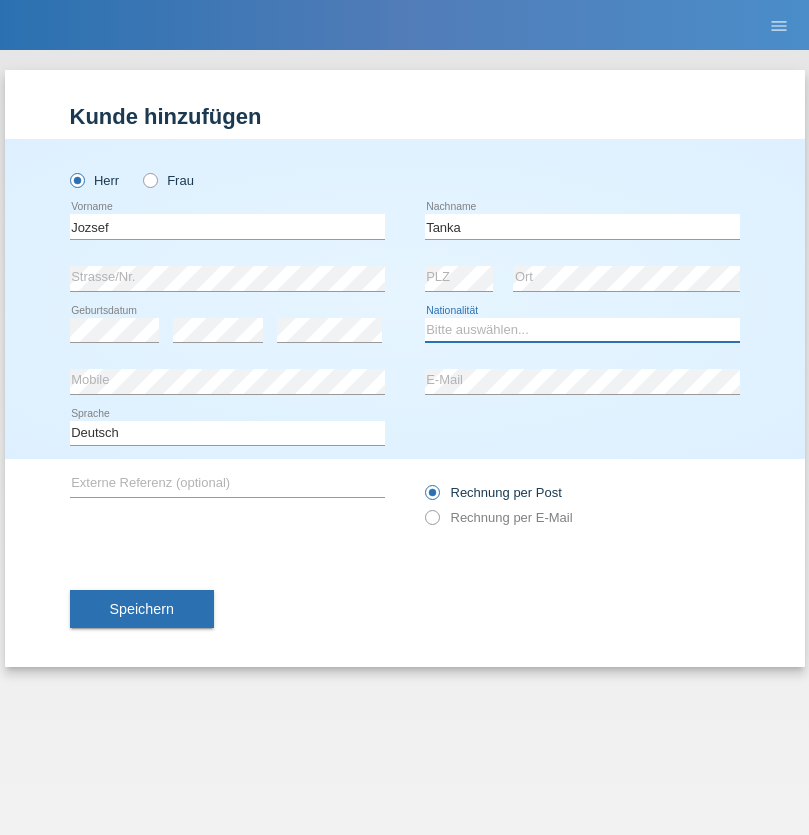 select on "HU" 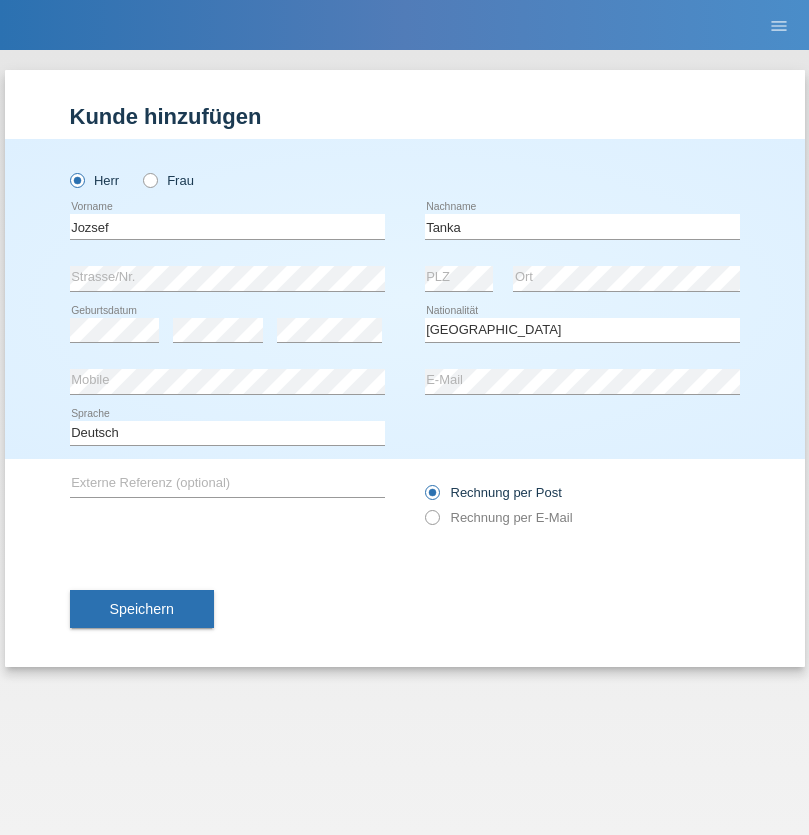 select on "C" 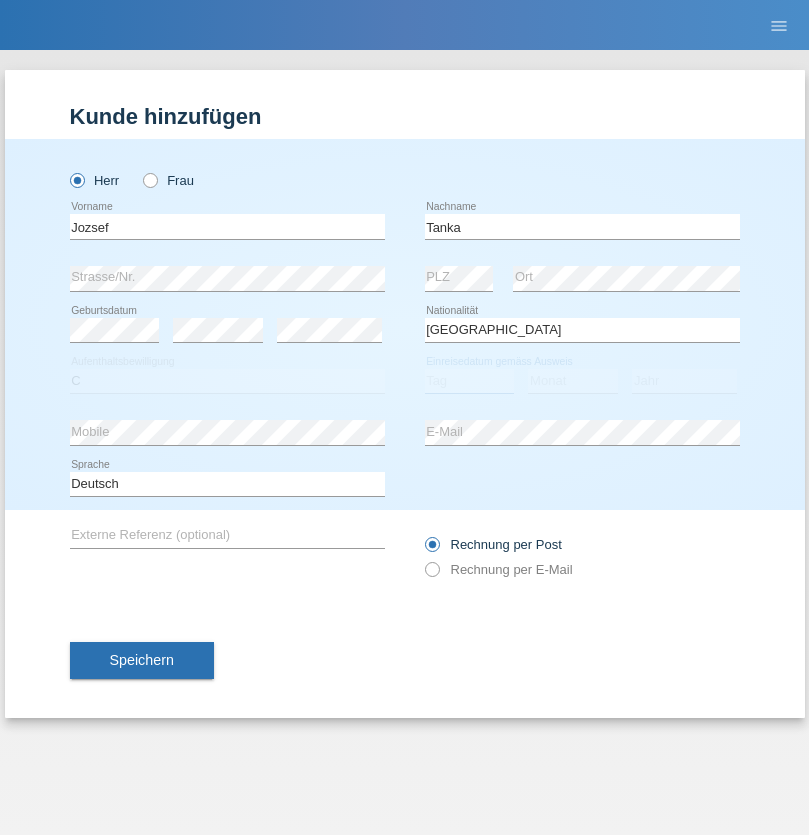 select on "17" 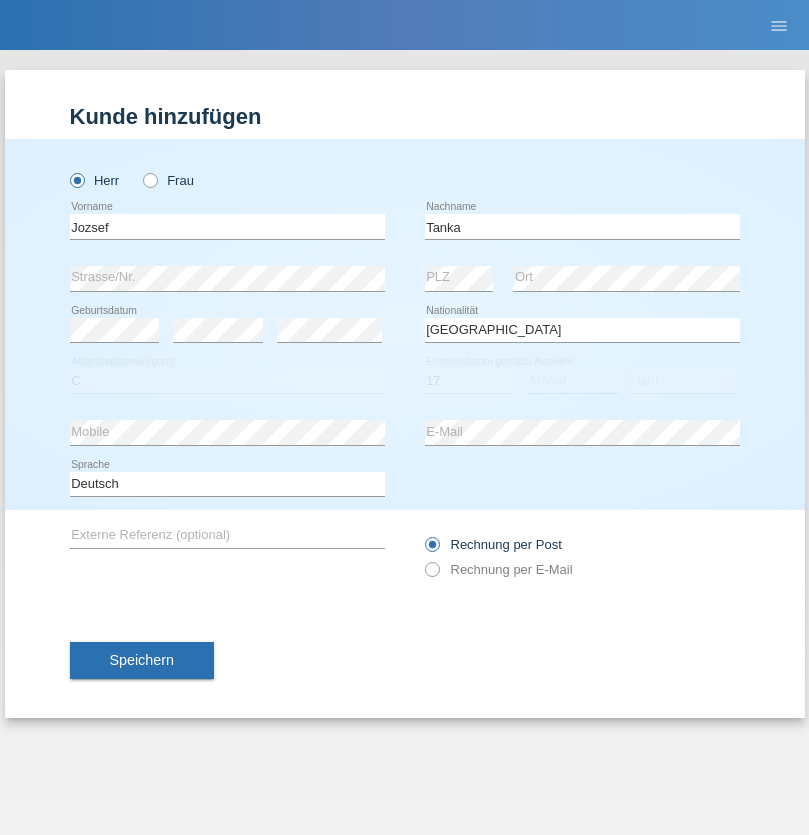 select on "03" 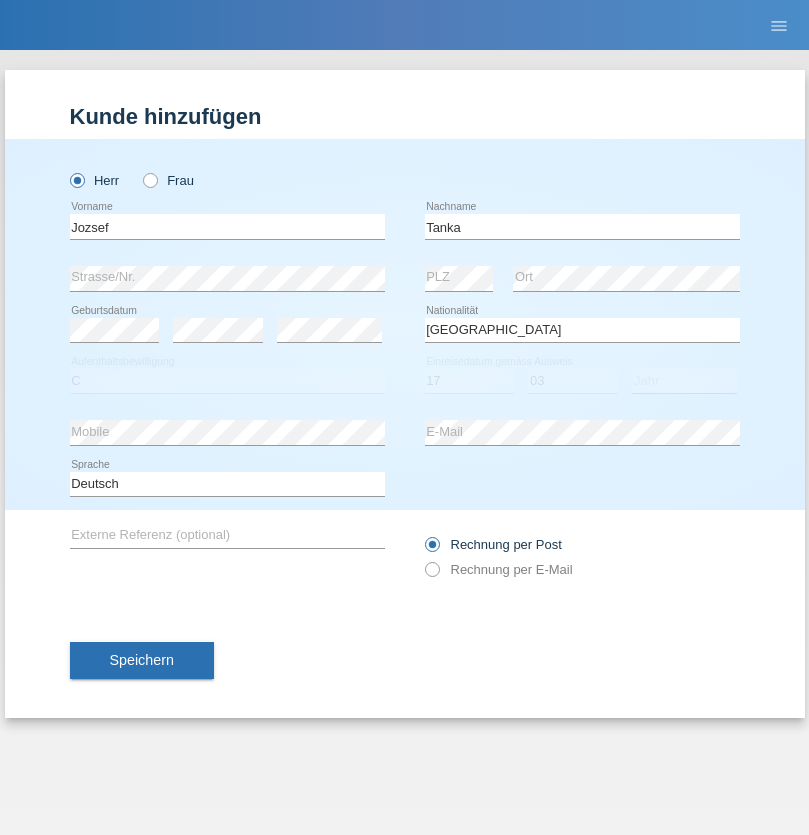 select on "2010" 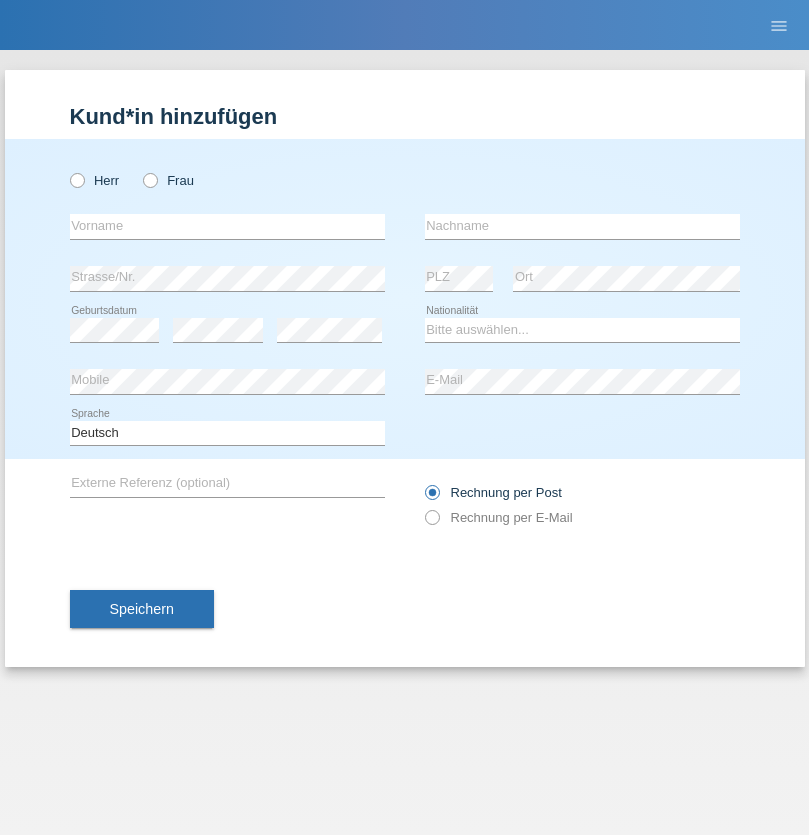 scroll, scrollTop: 0, scrollLeft: 0, axis: both 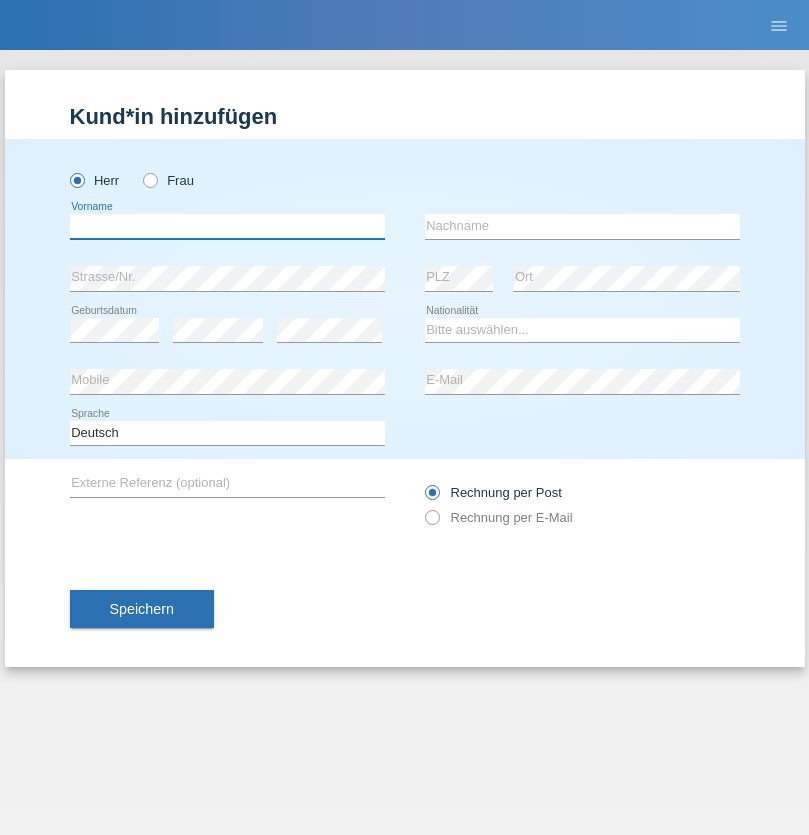 click at bounding box center (227, 226) 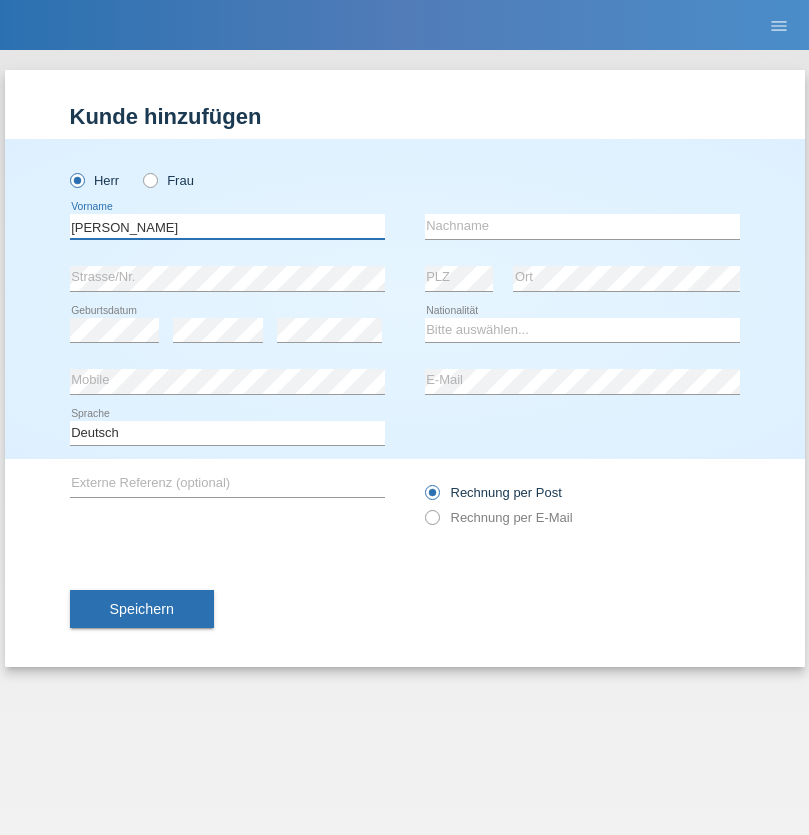 type on "[PERSON_NAME]" 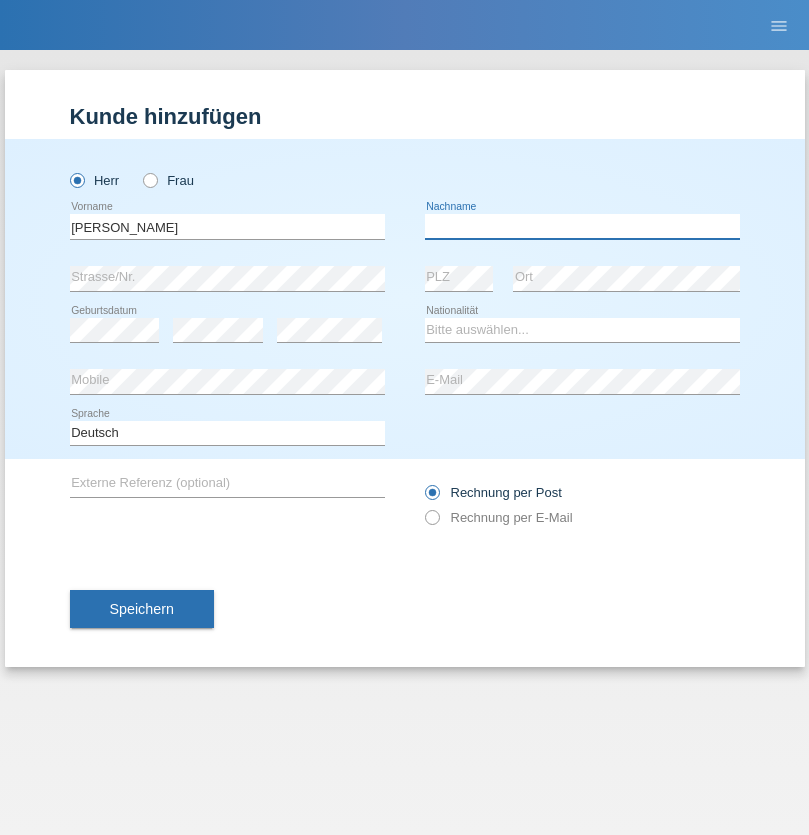 click at bounding box center (582, 226) 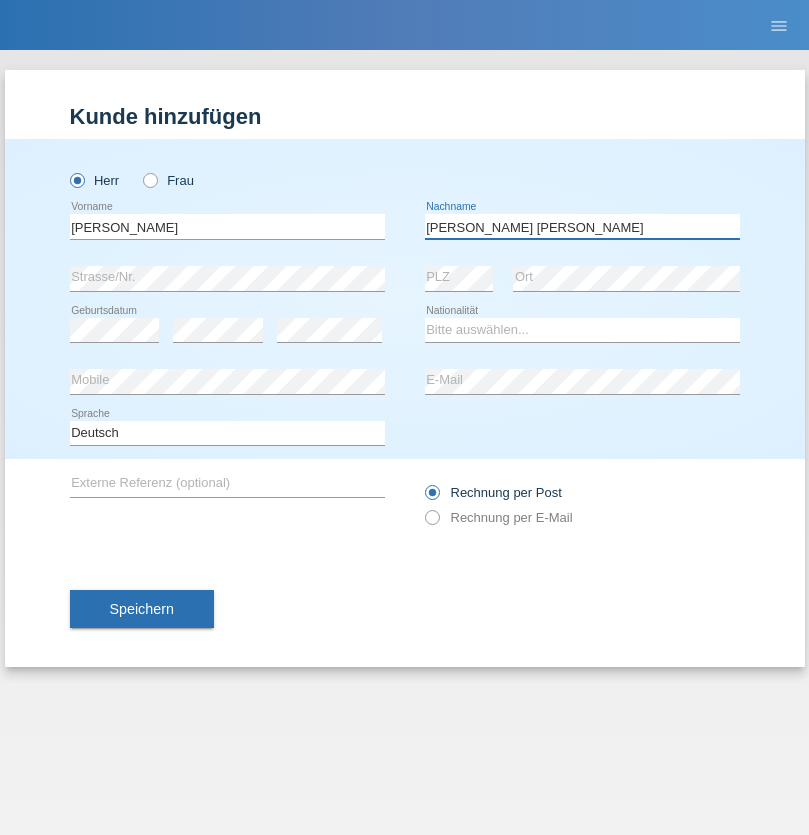 type on "[PERSON_NAME]" 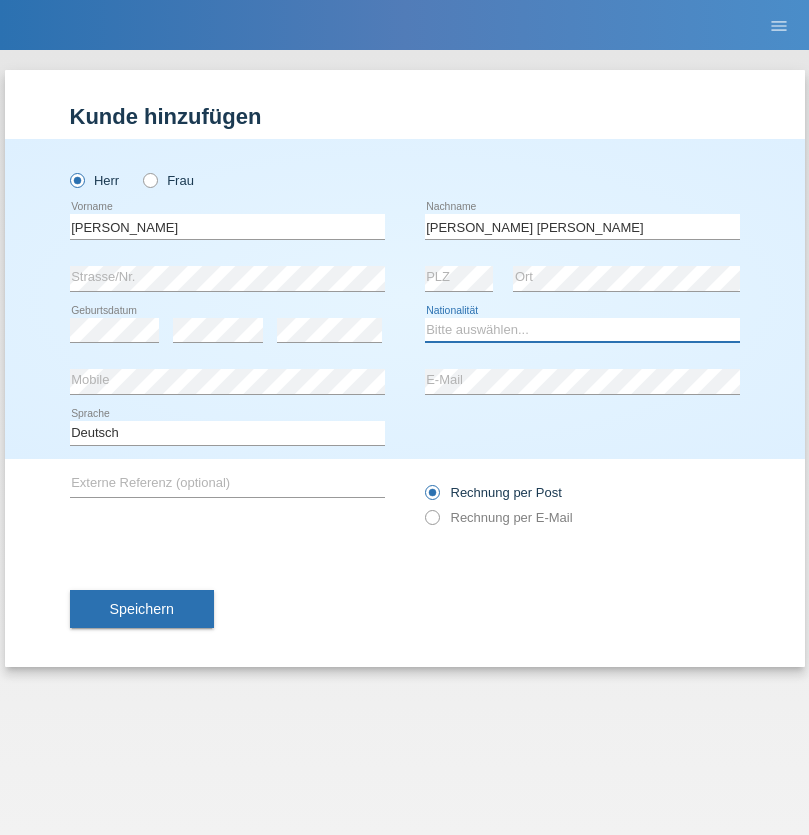 select on "PT" 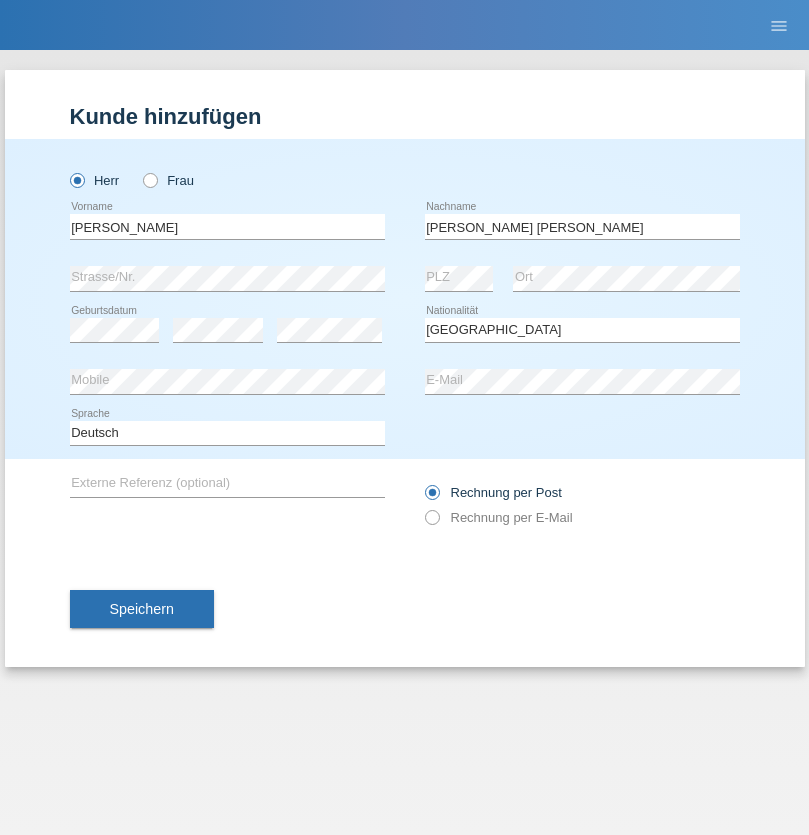 select on "C" 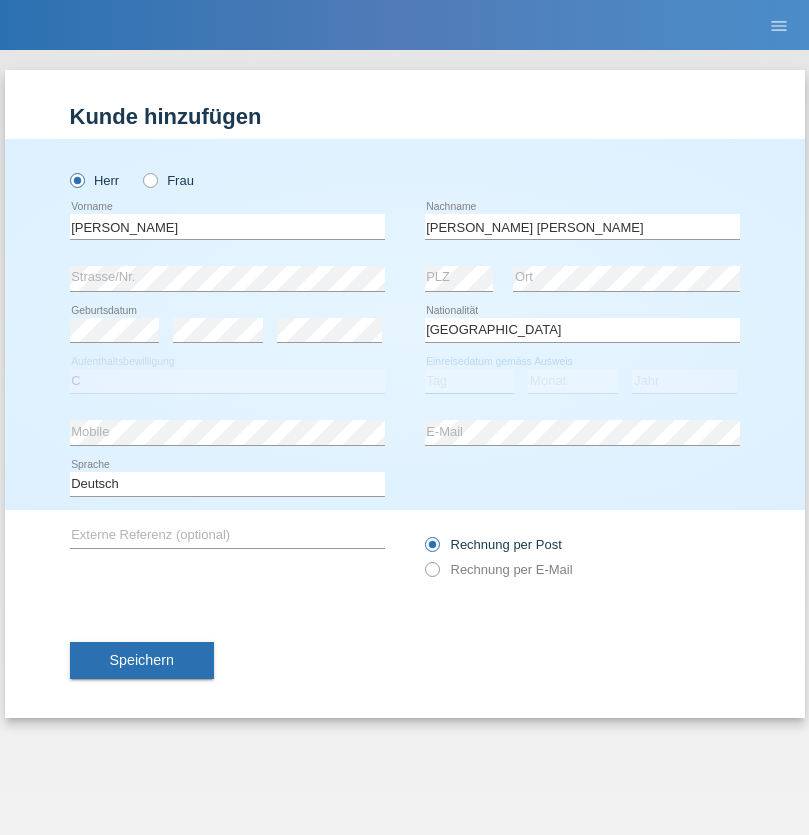 select on "13" 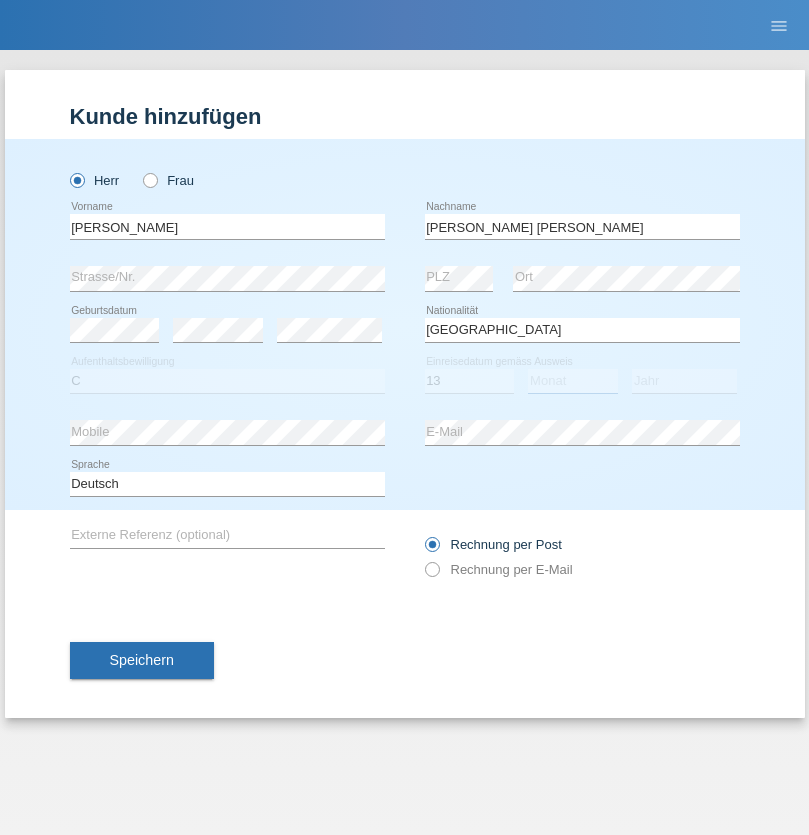 select on "05" 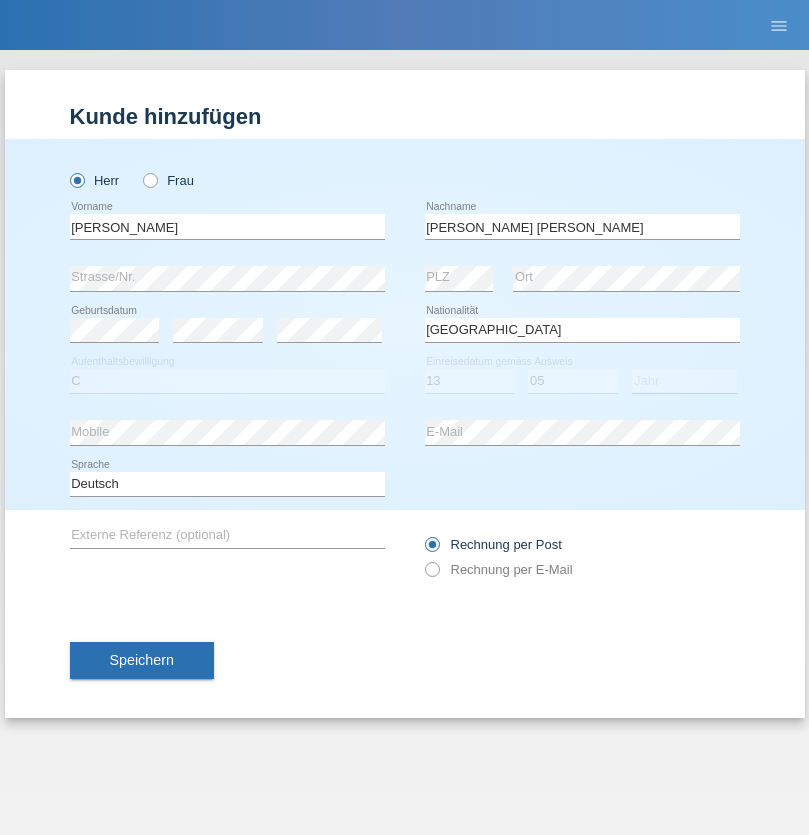 select on "1992" 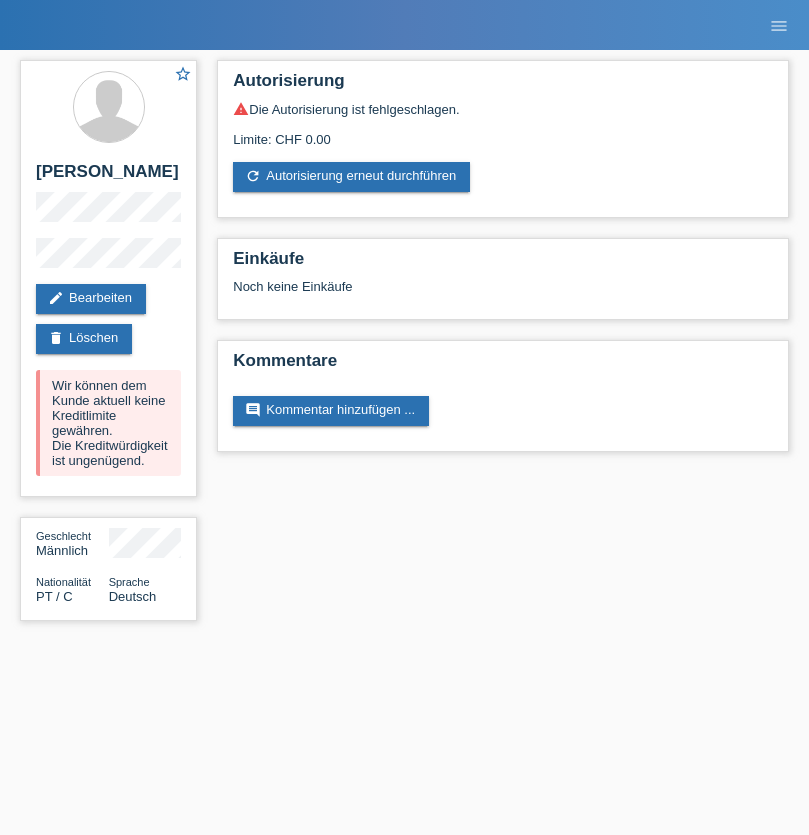 scroll, scrollTop: 0, scrollLeft: 0, axis: both 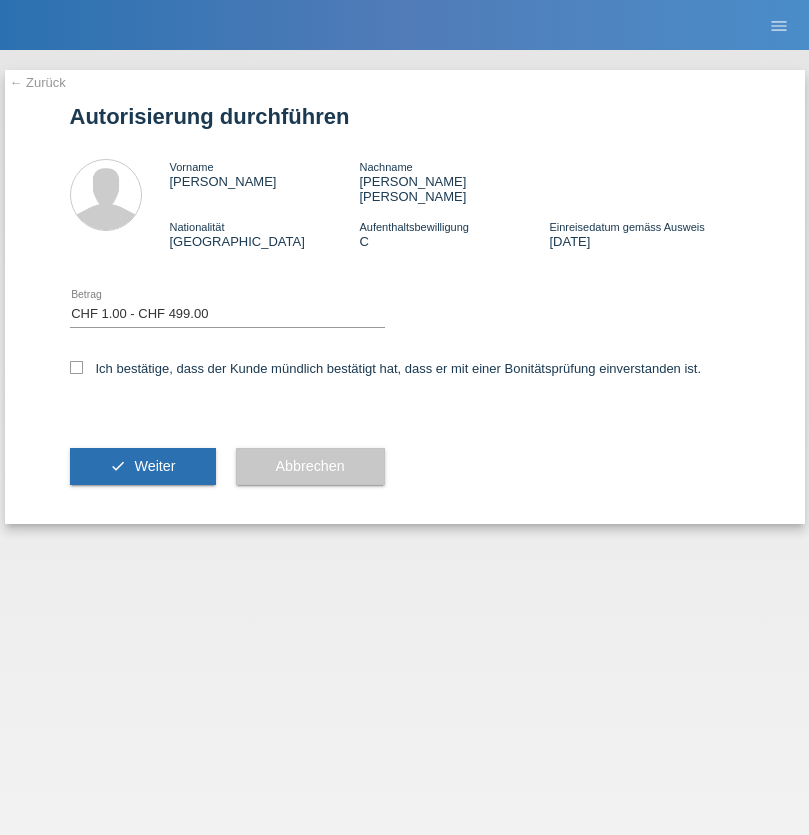 select on "1" 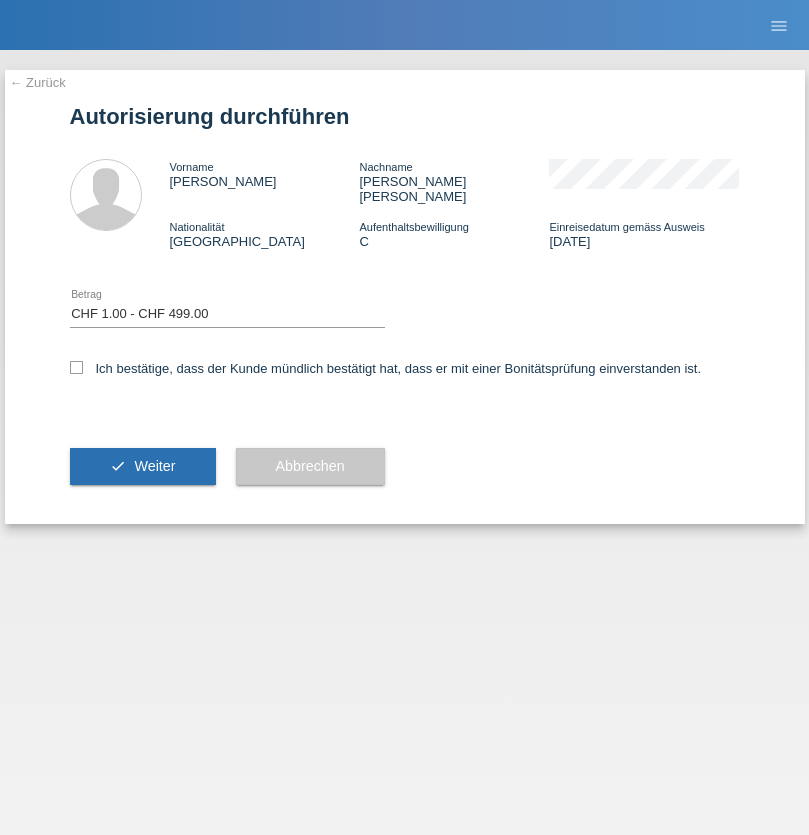 checkbox on "true" 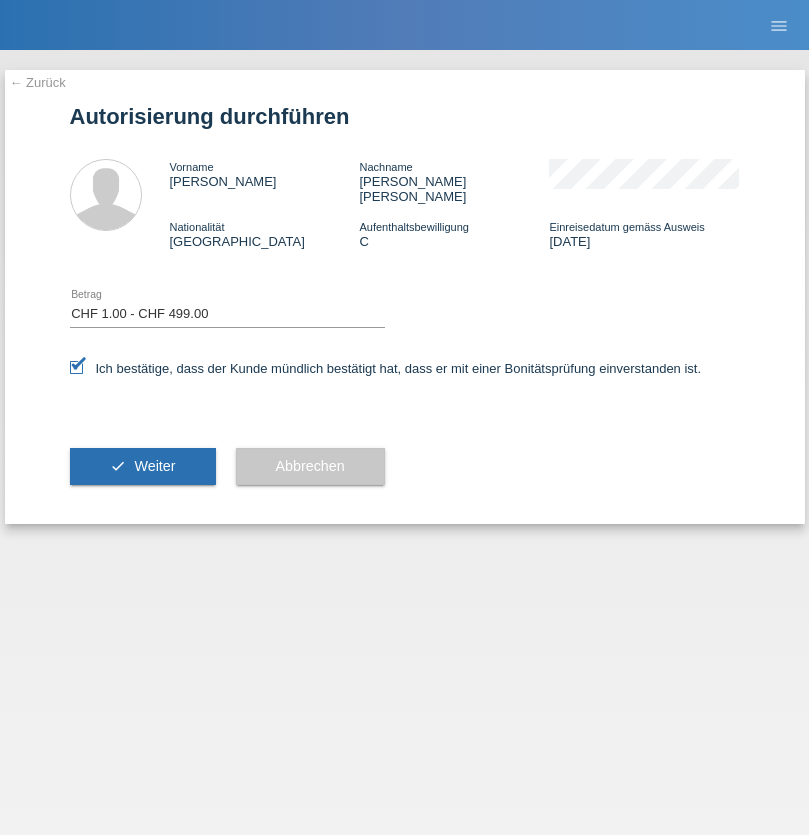 scroll, scrollTop: 0, scrollLeft: 0, axis: both 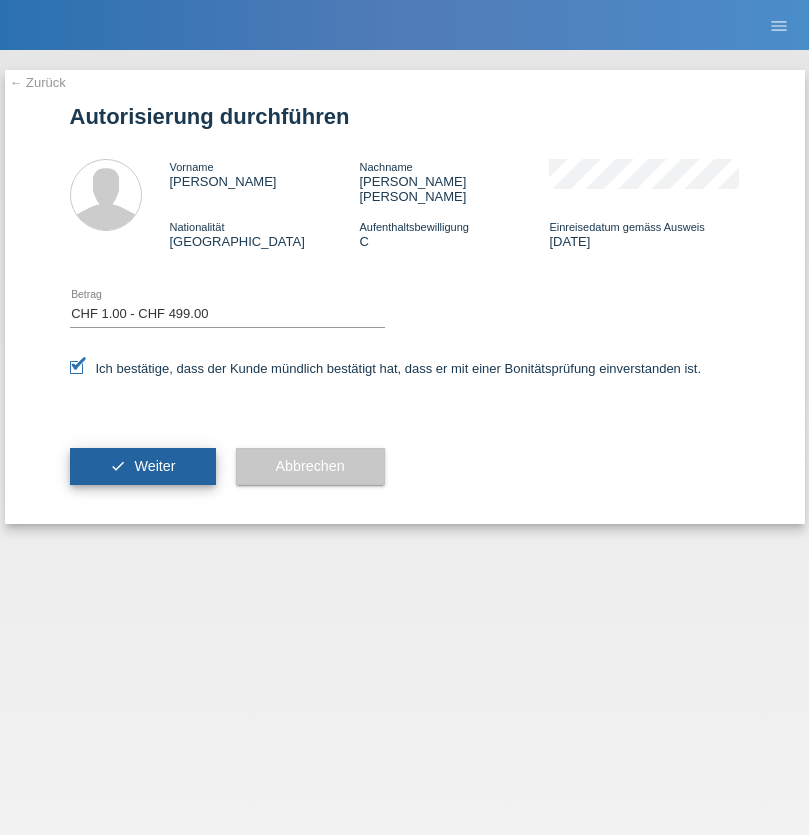 click on "Weiter" at bounding box center (154, 466) 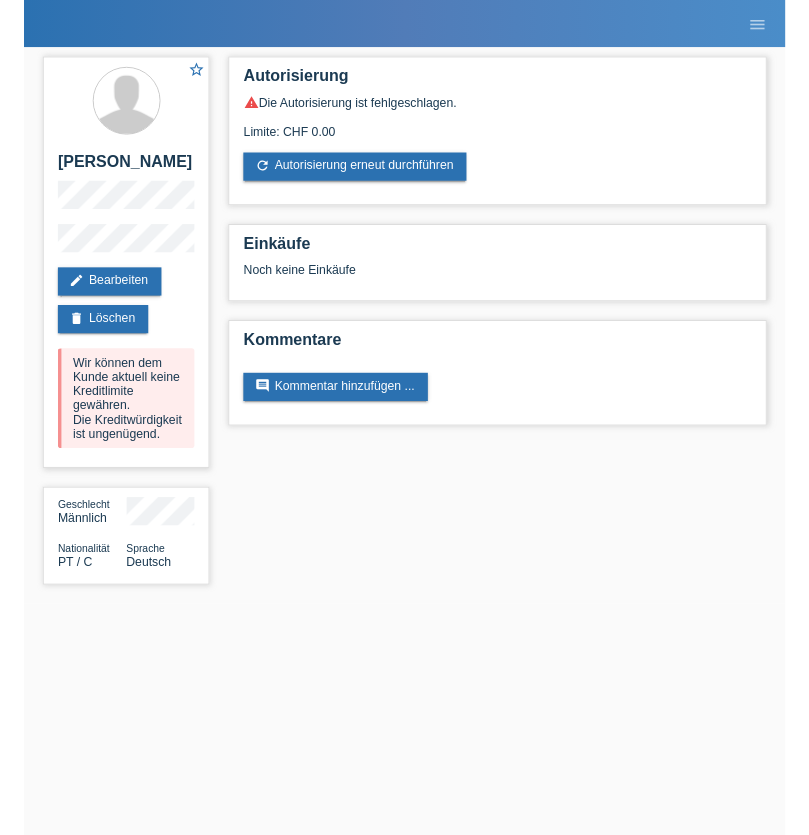 scroll, scrollTop: 0, scrollLeft: 0, axis: both 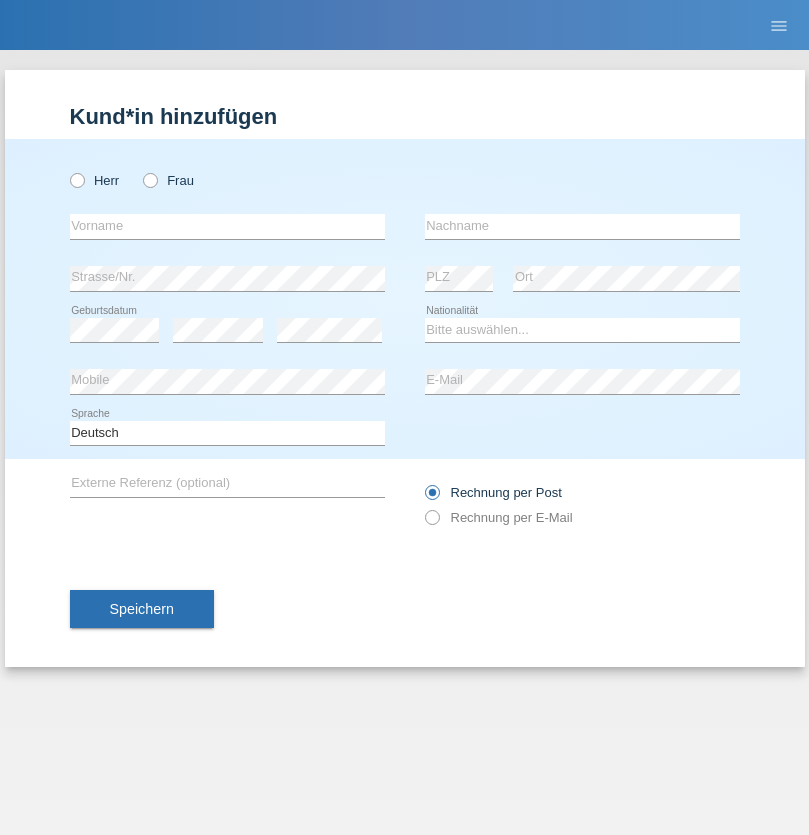 radio on "true" 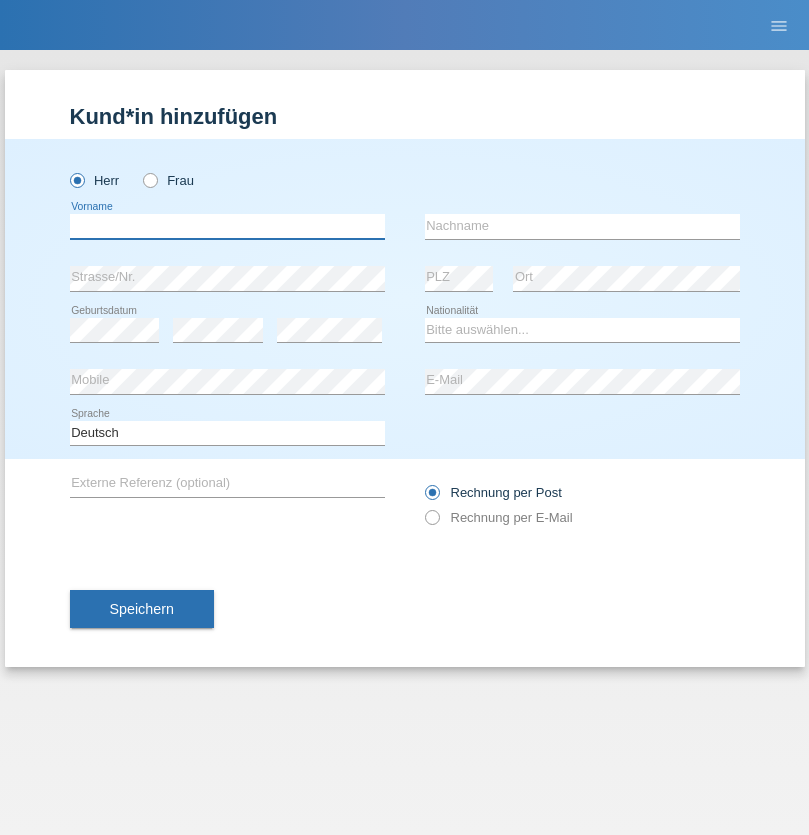 click at bounding box center [227, 226] 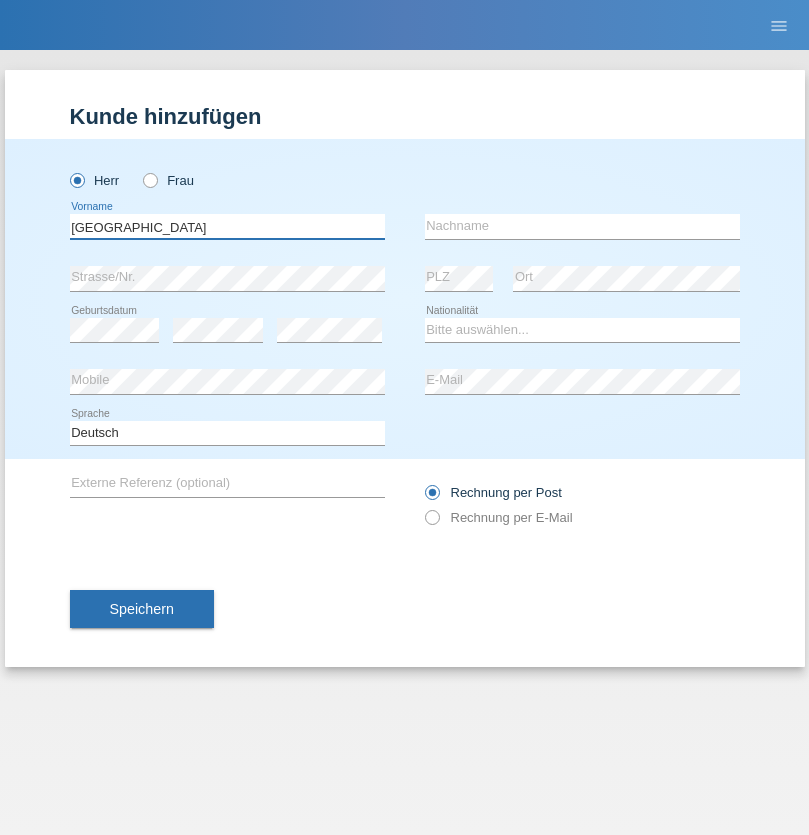 type on "[GEOGRAPHIC_DATA]" 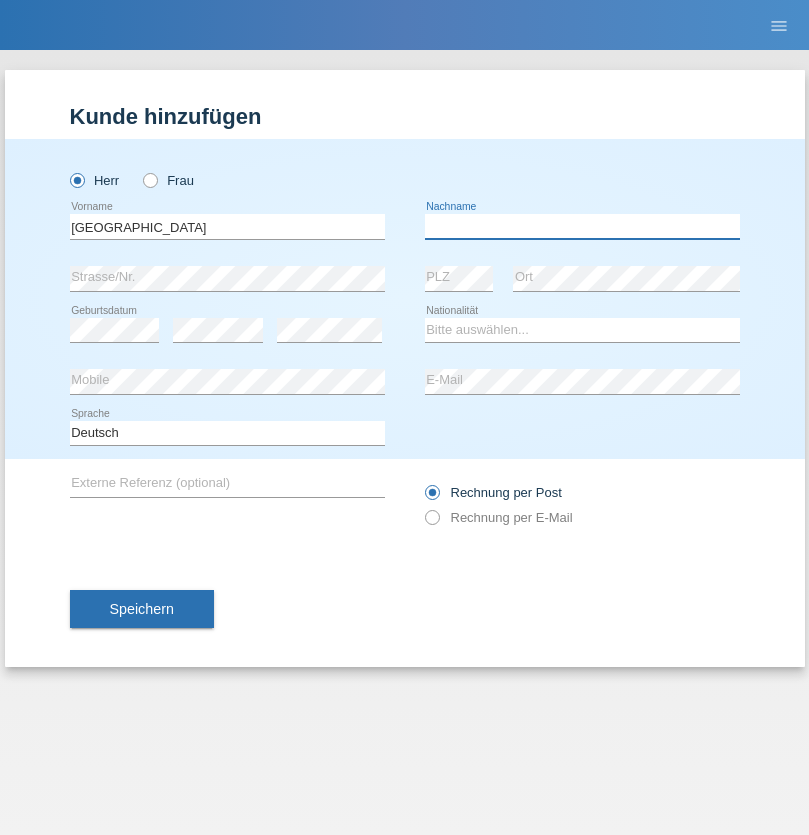 click at bounding box center (582, 226) 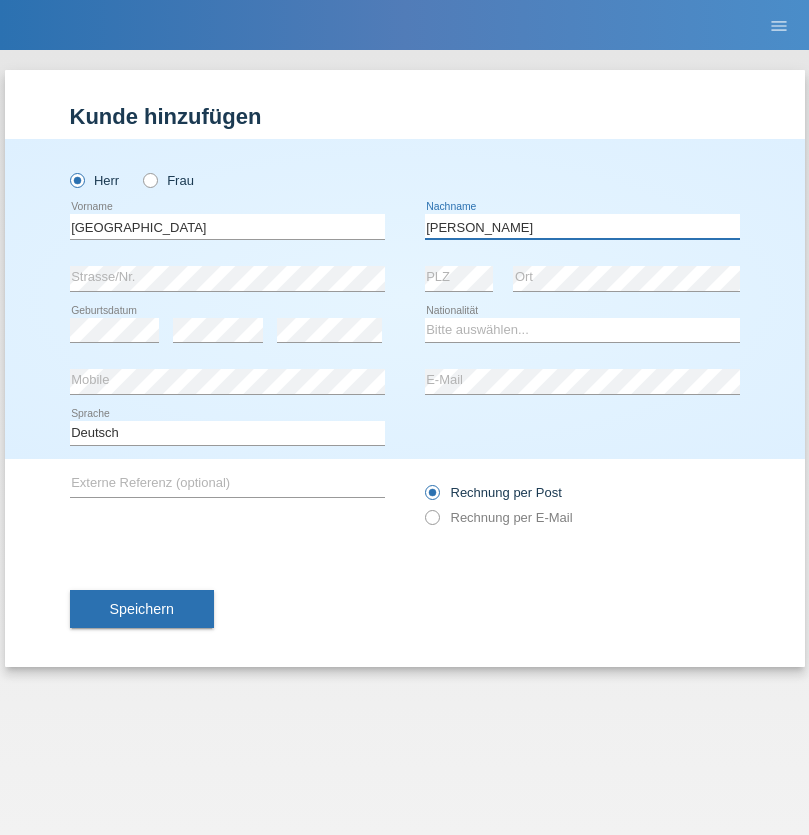 type on "[PERSON_NAME]" 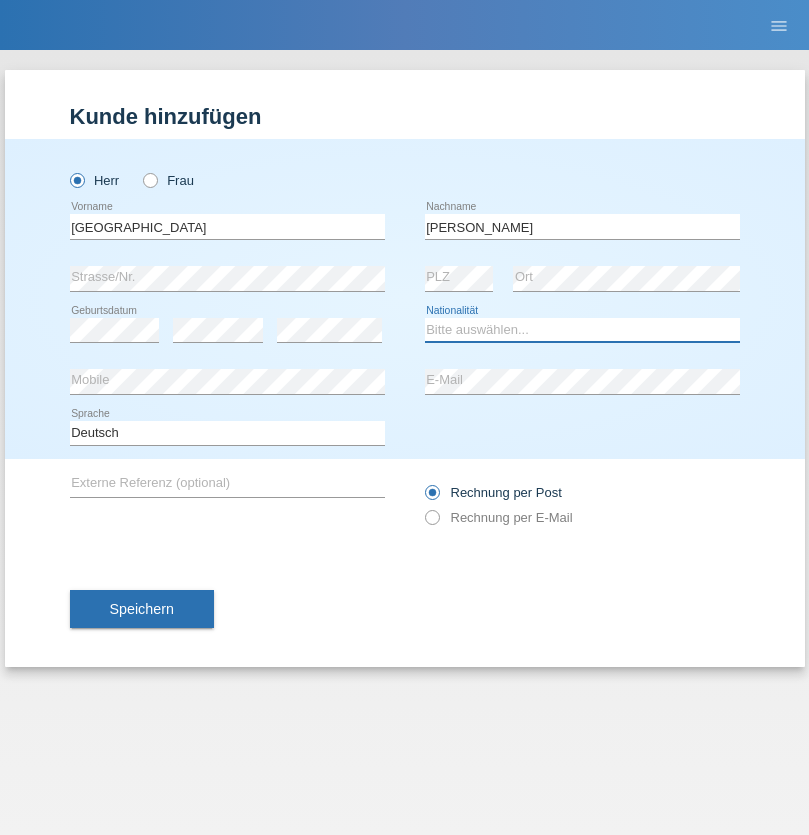 select on "SK" 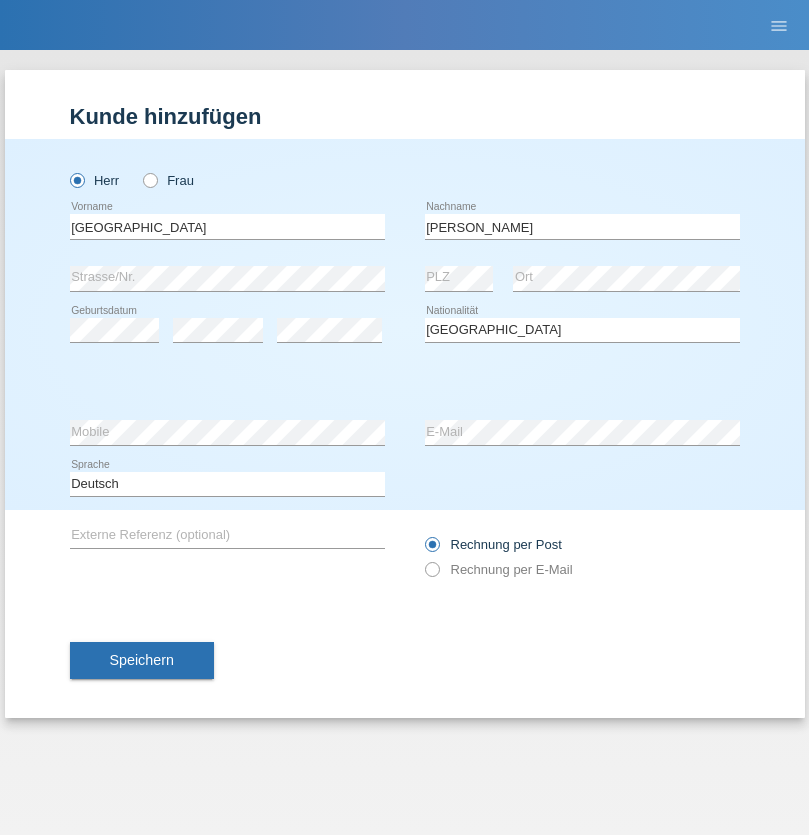 select on "C" 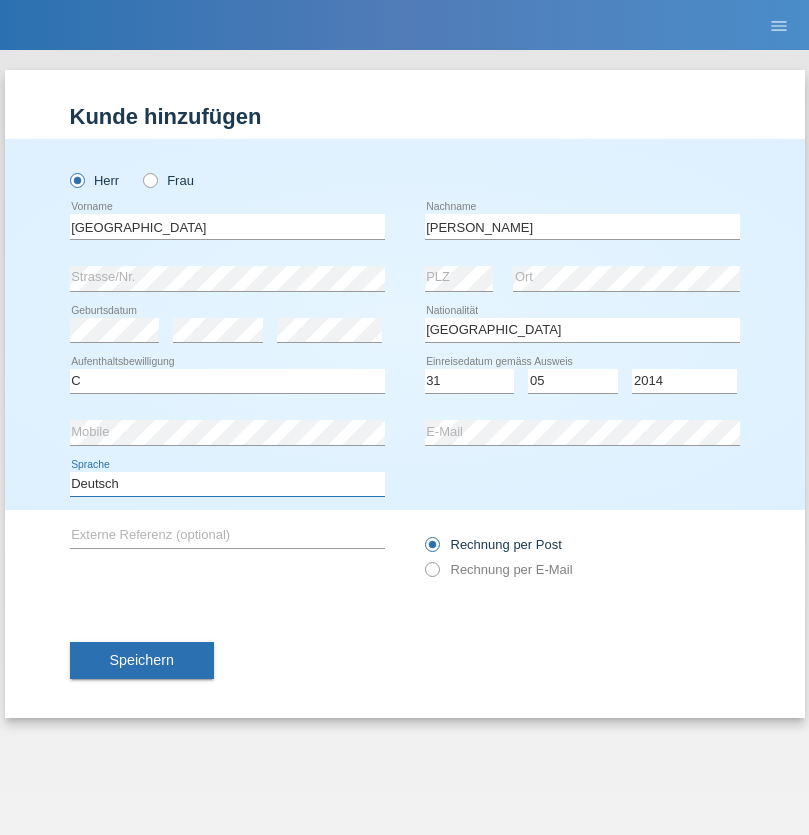 select on "en" 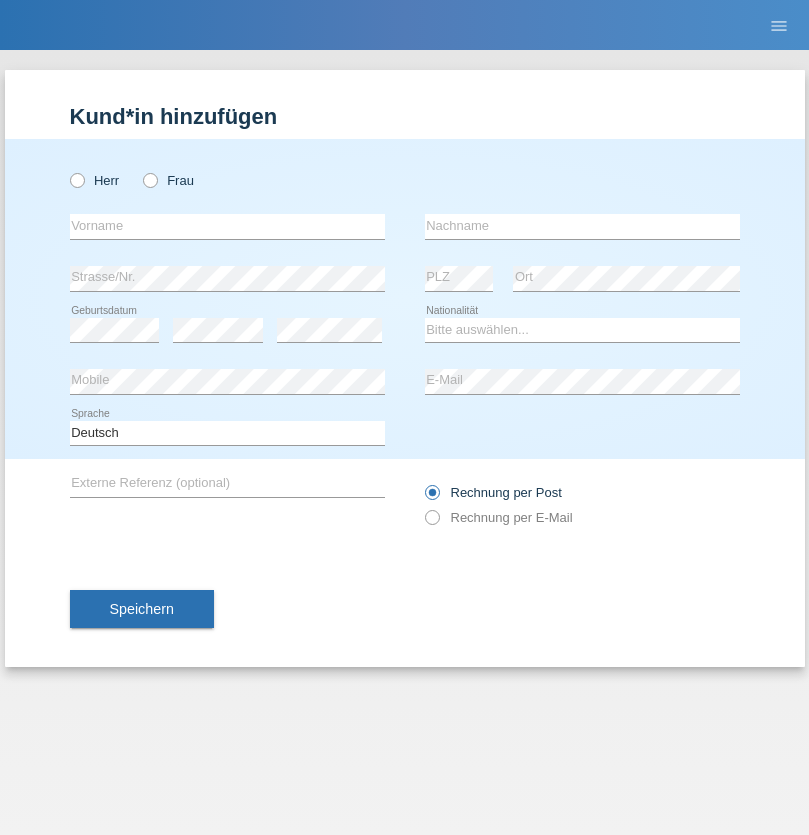 scroll, scrollTop: 0, scrollLeft: 0, axis: both 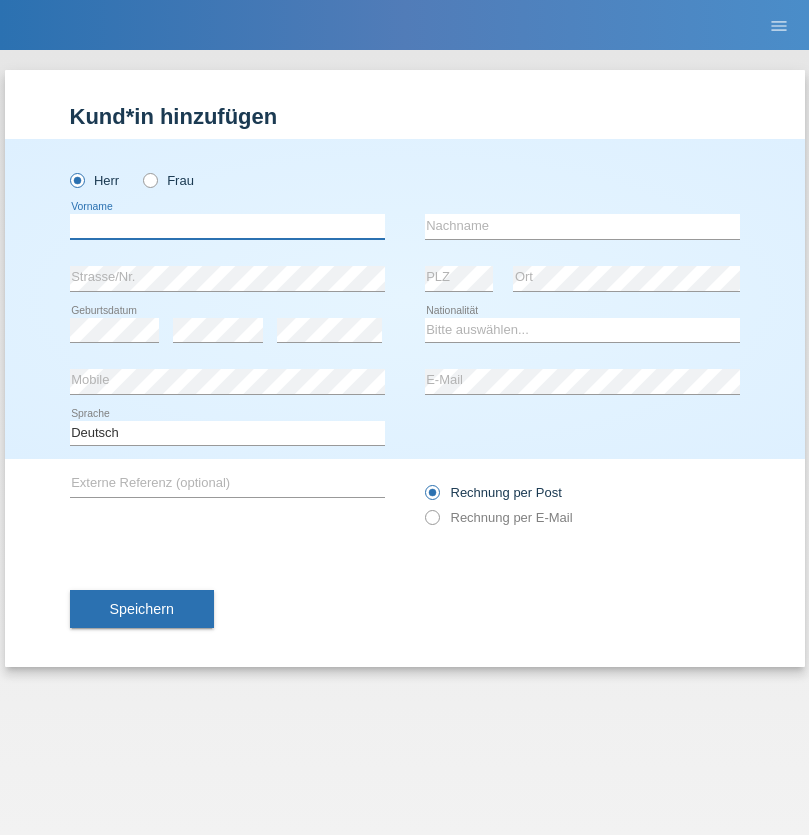 click at bounding box center [227, 226] 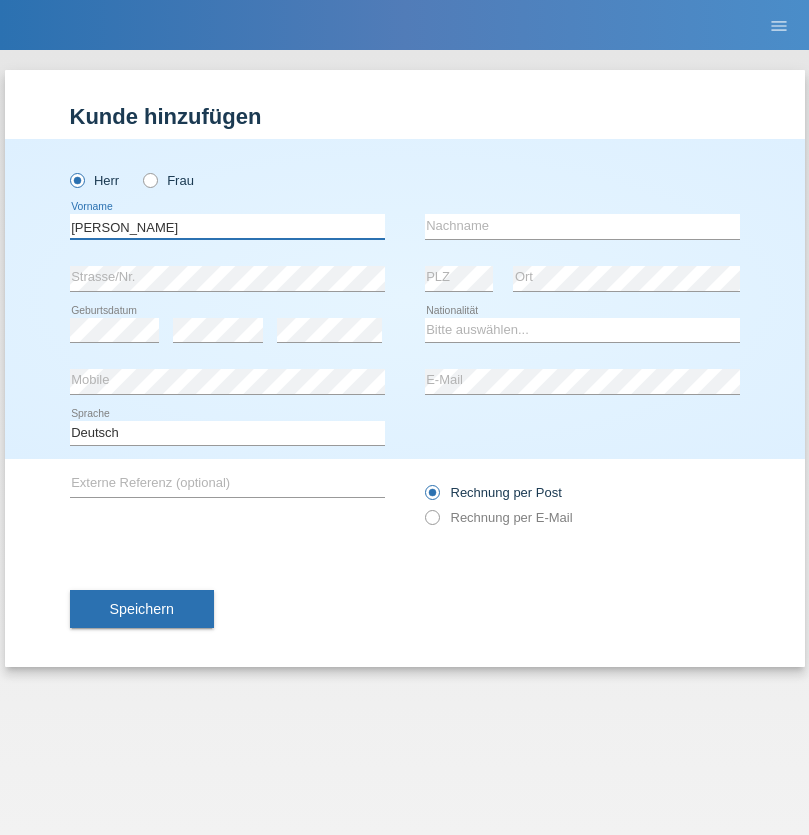type on "Shir Ahmad" 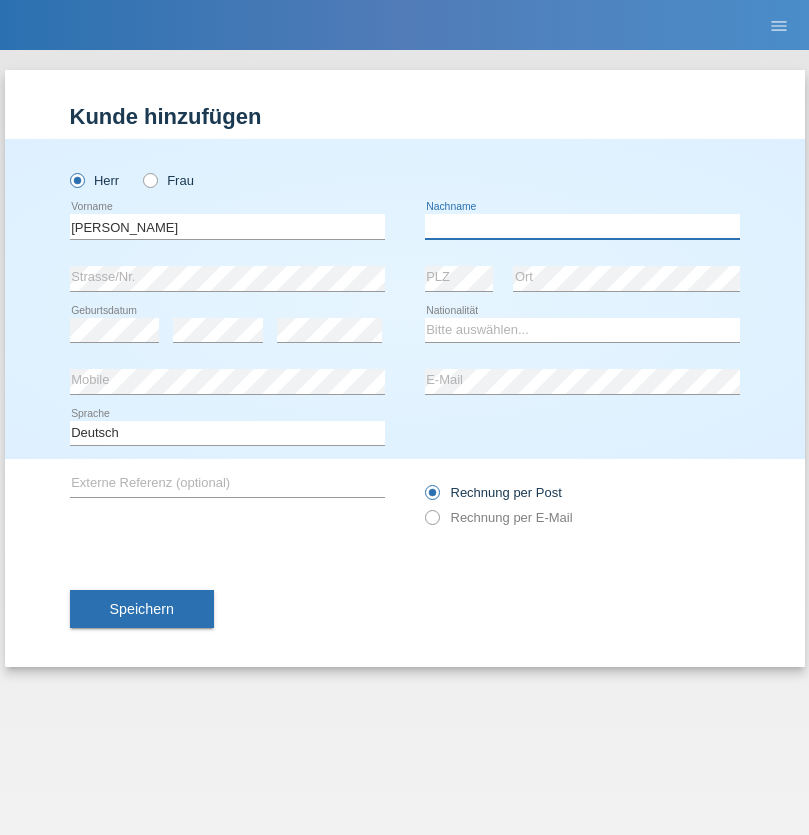 click at bounding box center (582, 226) 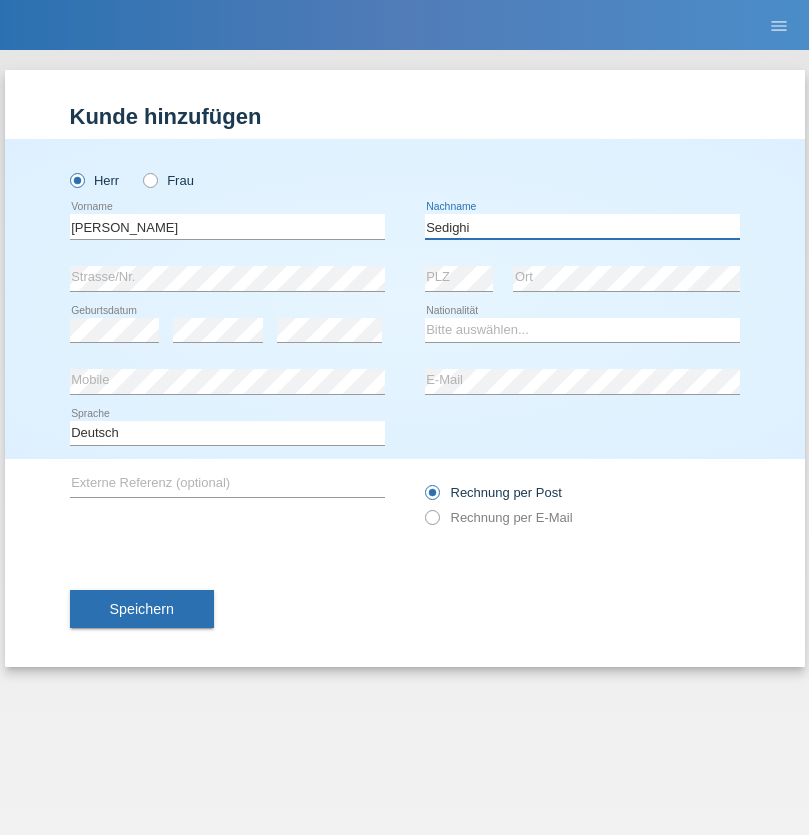 type on "Sedighi" 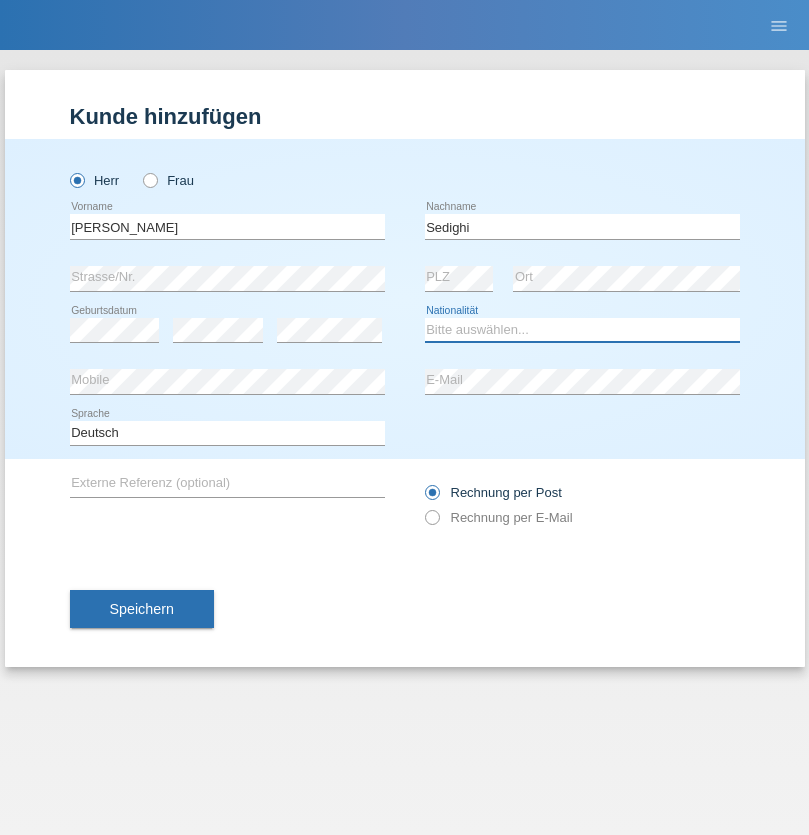 select on "AF" 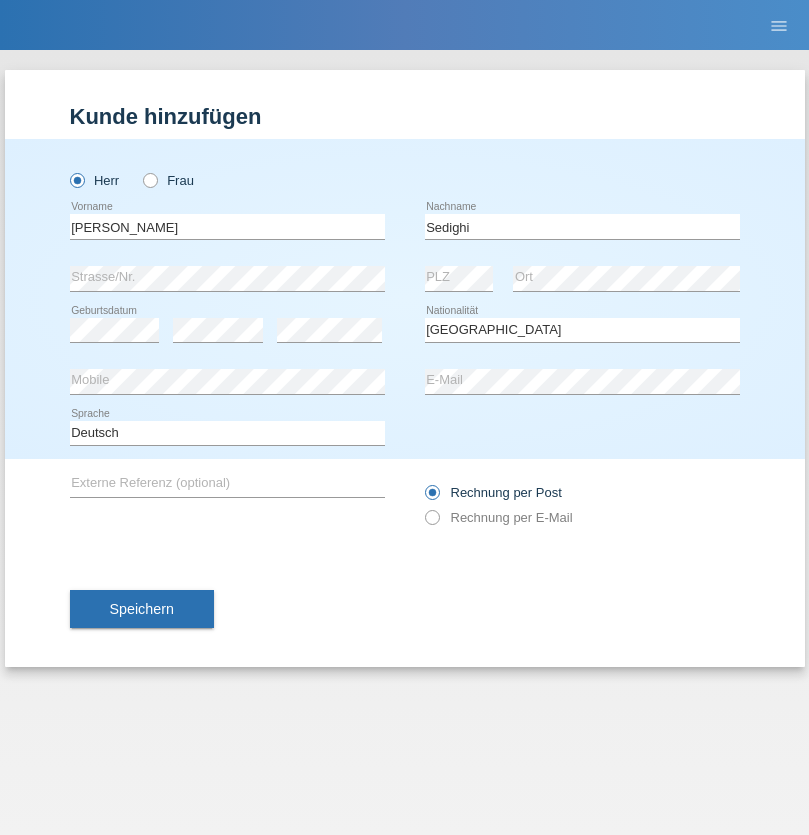 select on "C" 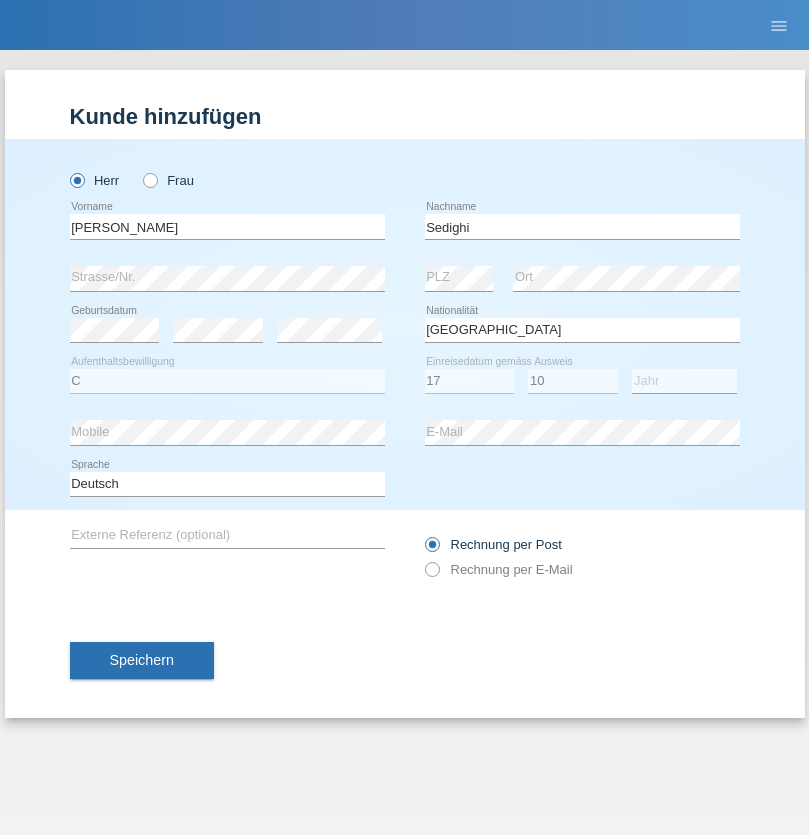 select on "2015" 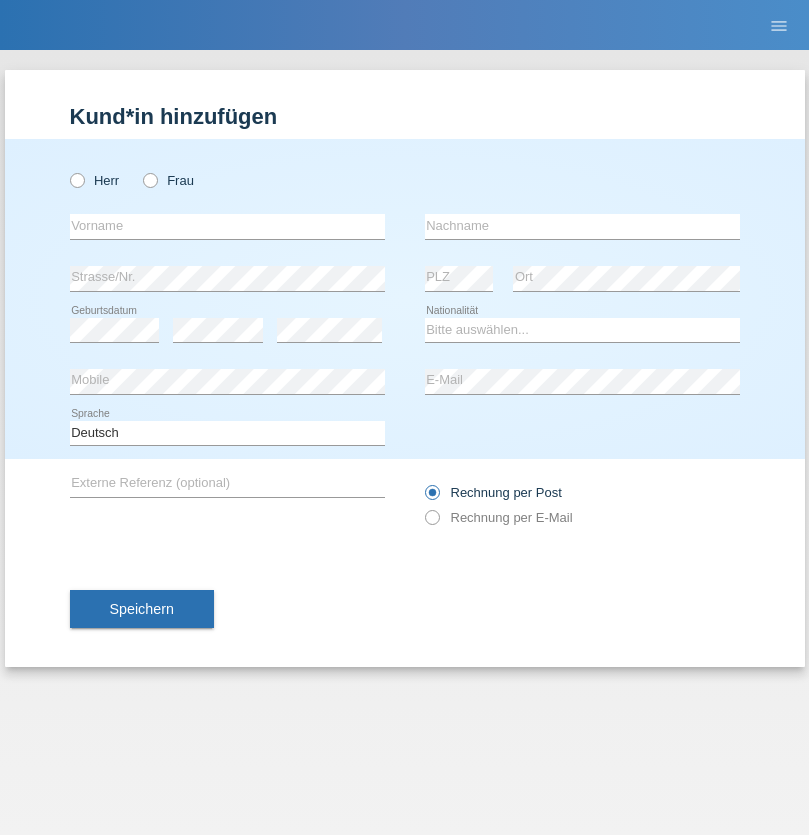 scroll, scrollTop: 0, scrollLeft: 0, axis: both 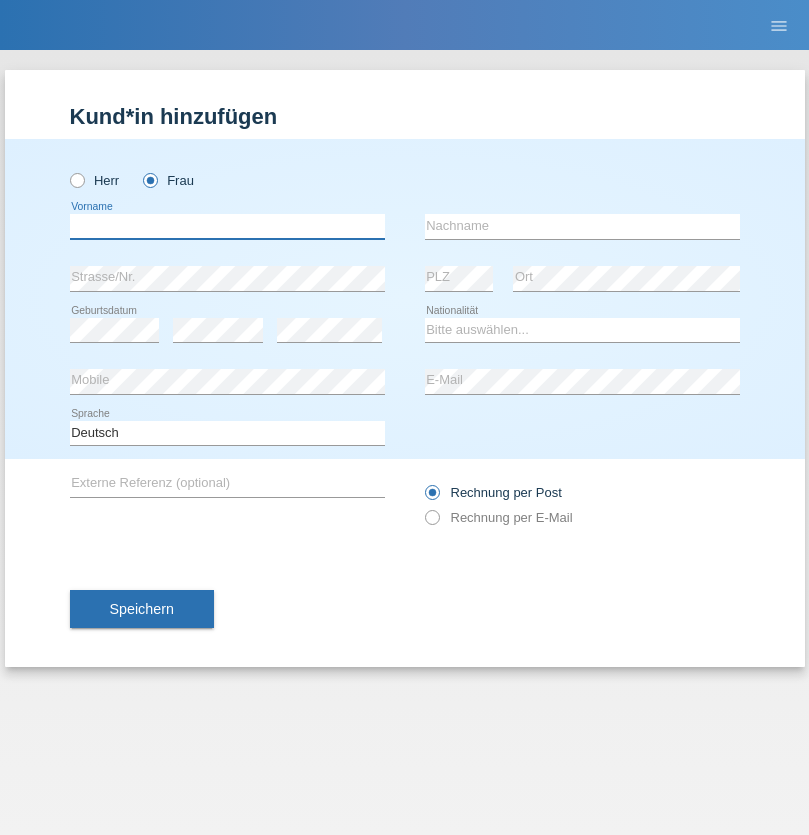 click at bounding box center [227, 226] 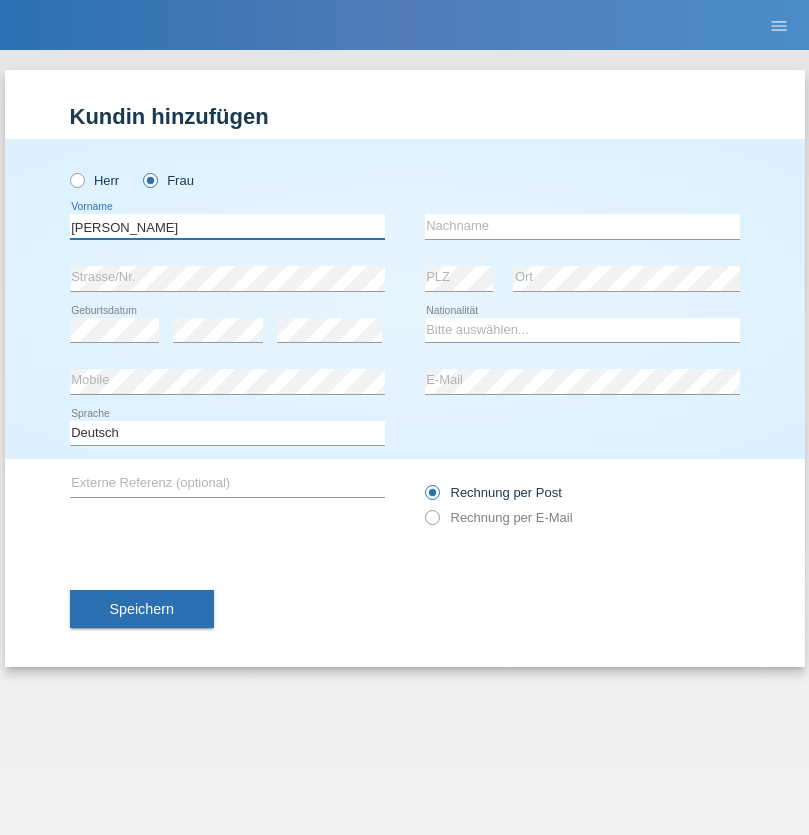 type on "Nelly" 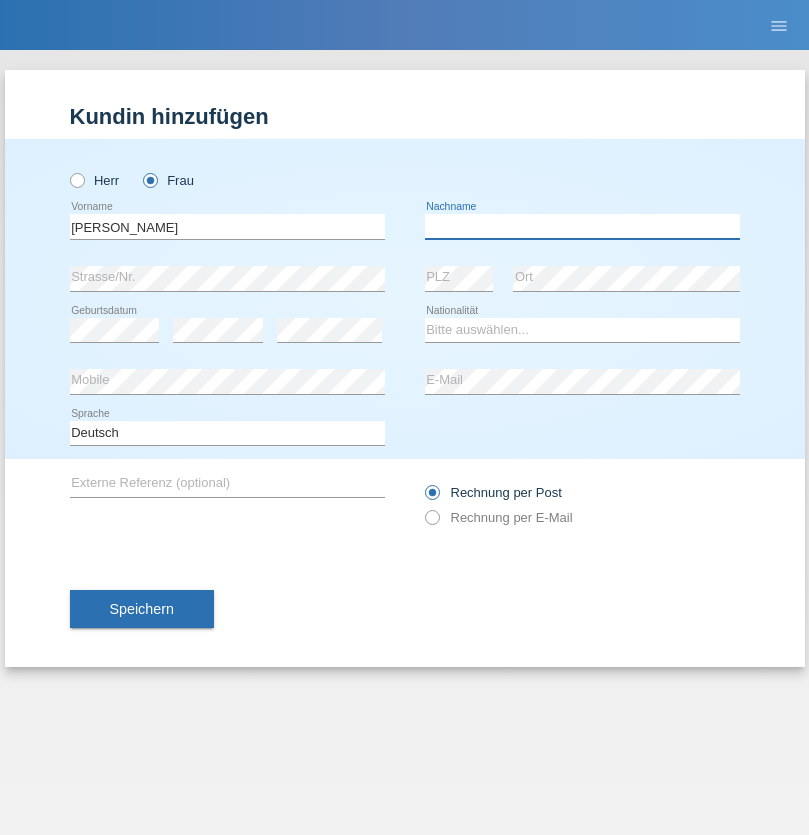 click at bounding box center [582, 226] 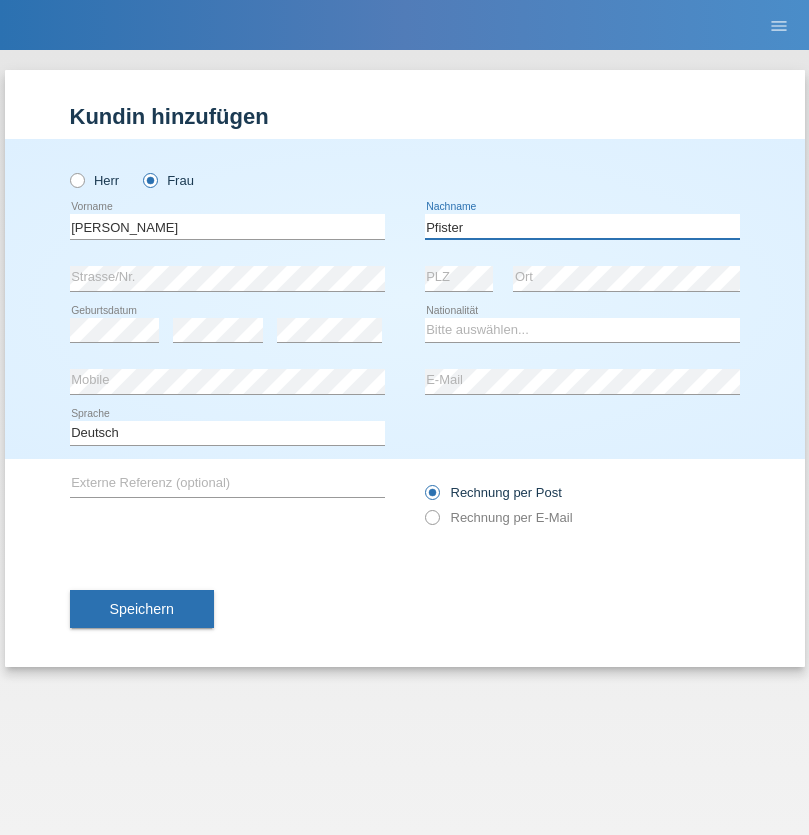 type on "Pfister" 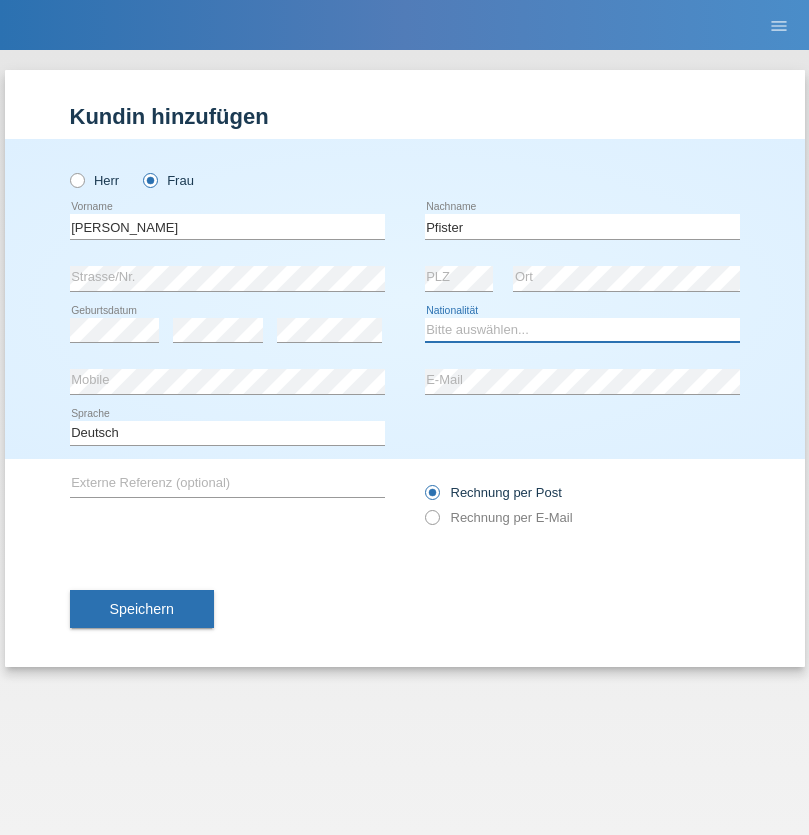 select on "FR" 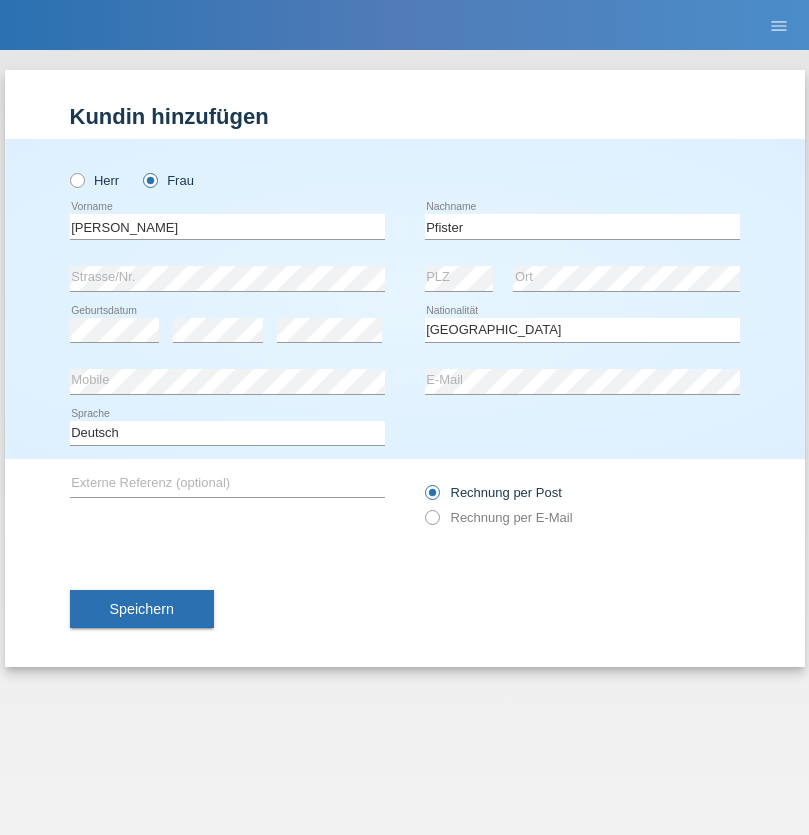 select on "C" 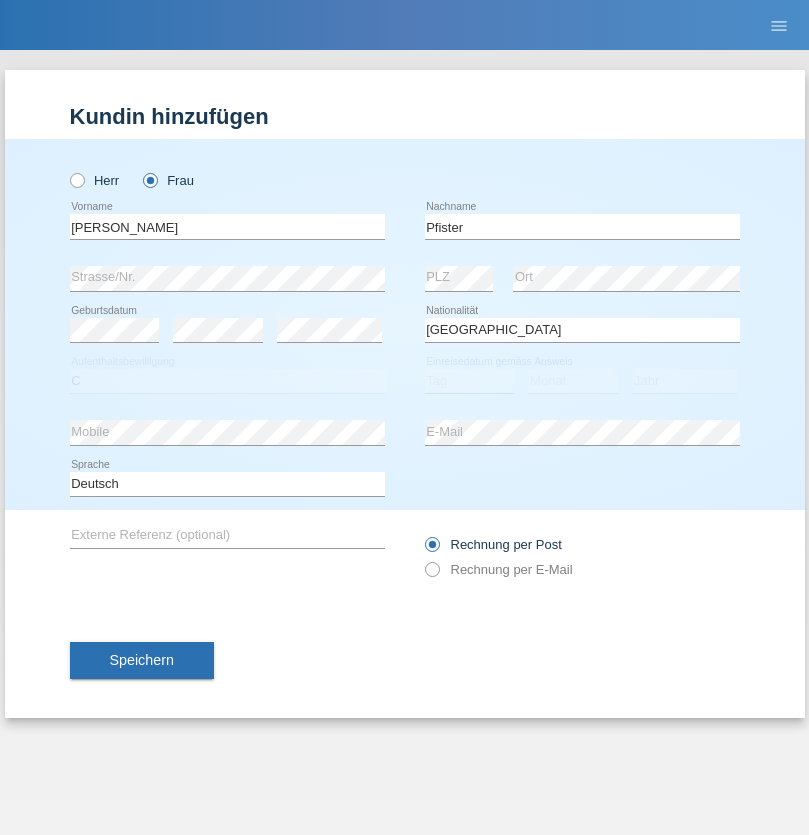 select on "24" 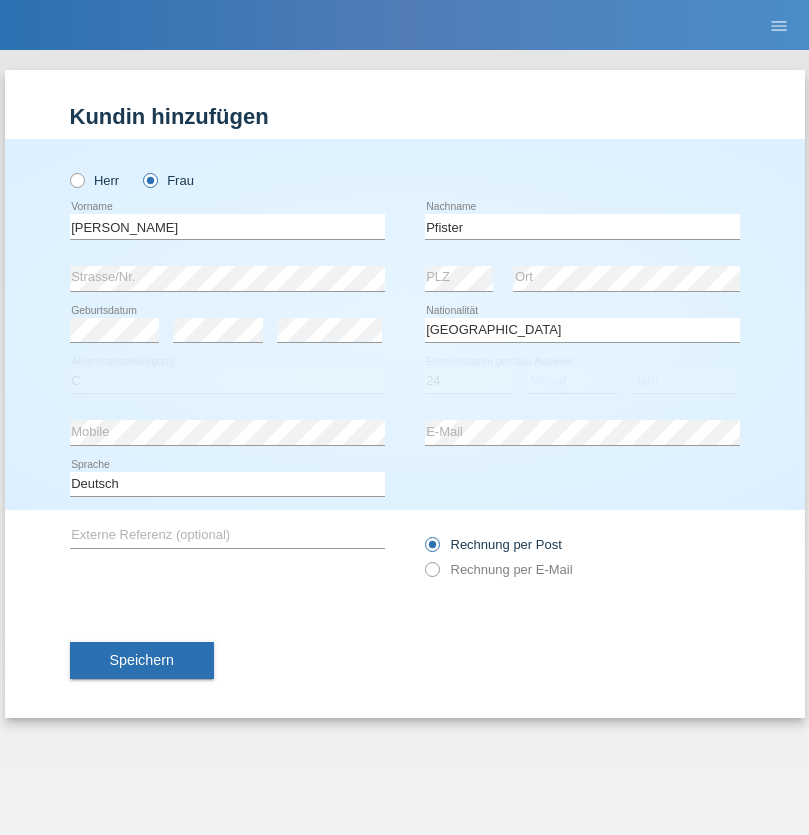 select on "08" 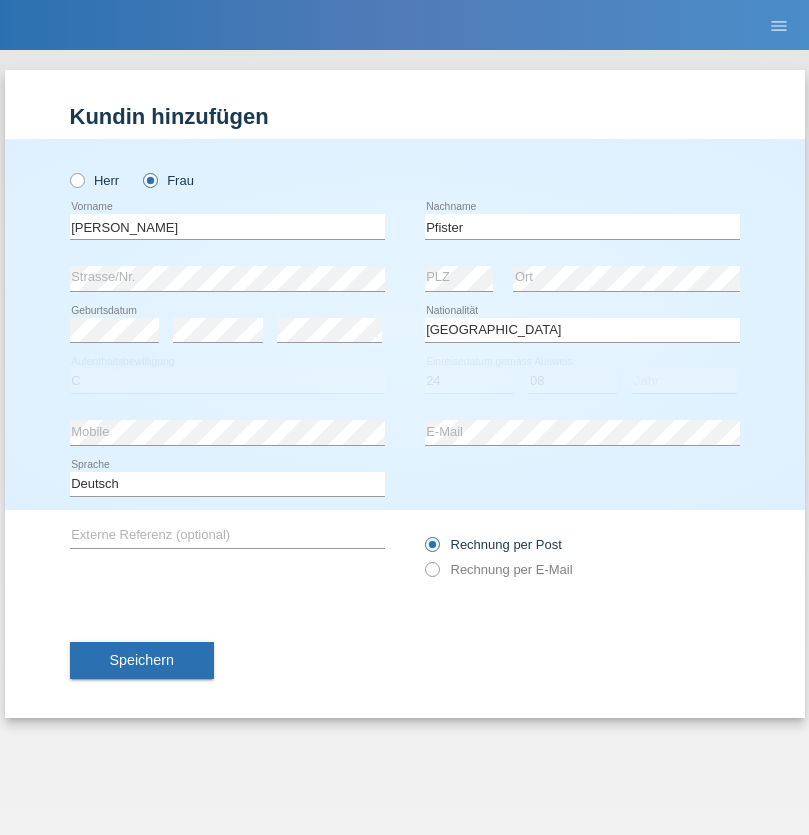 select on "2009" 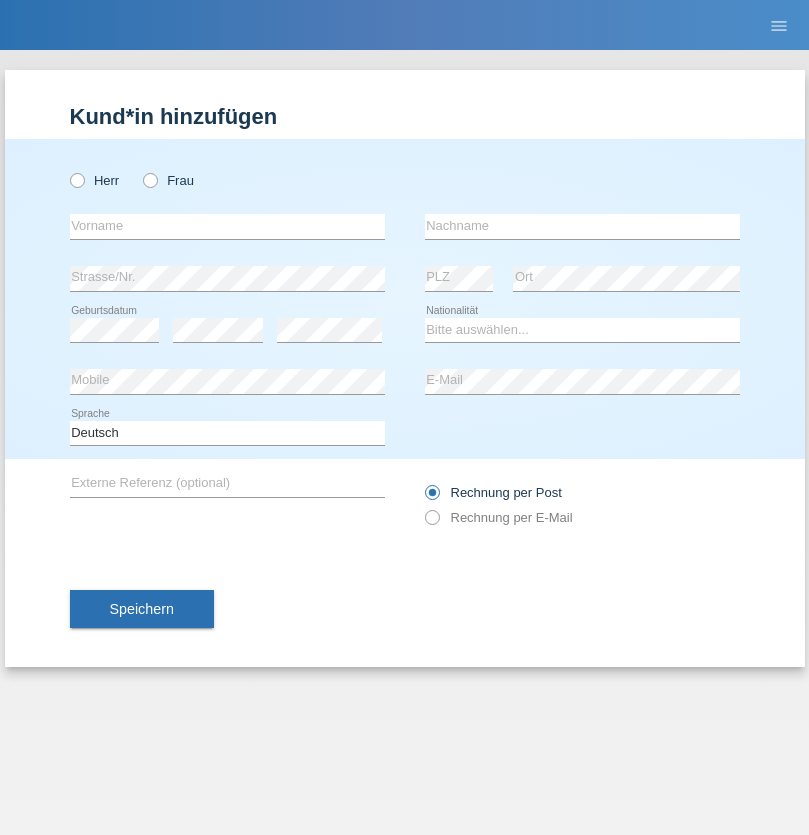 scroll, scrollTop: 0, scrollLeft: 0, axis: both 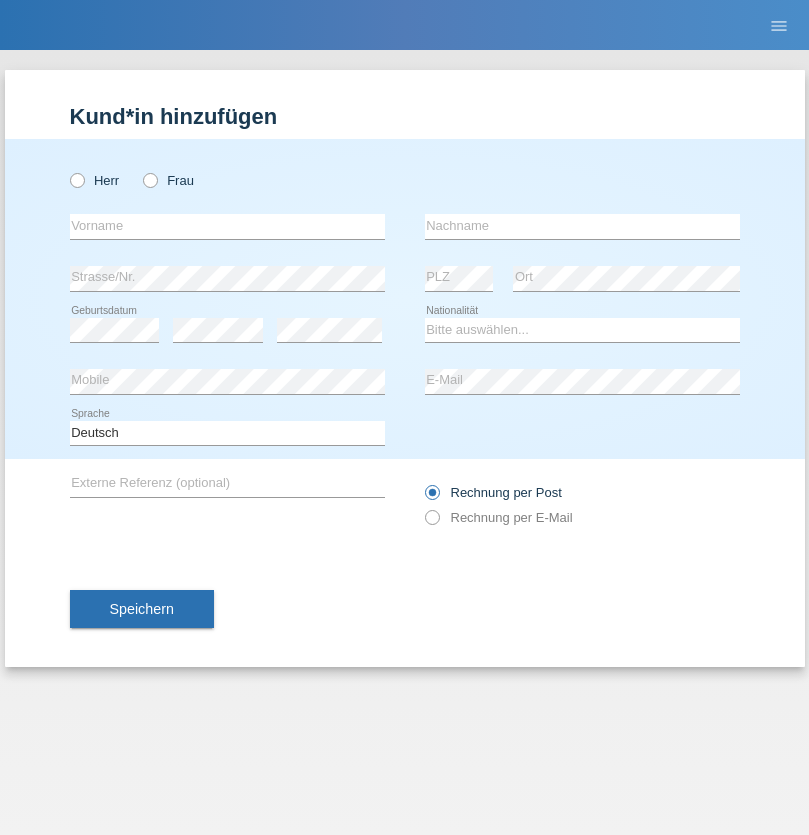 radio on "true" 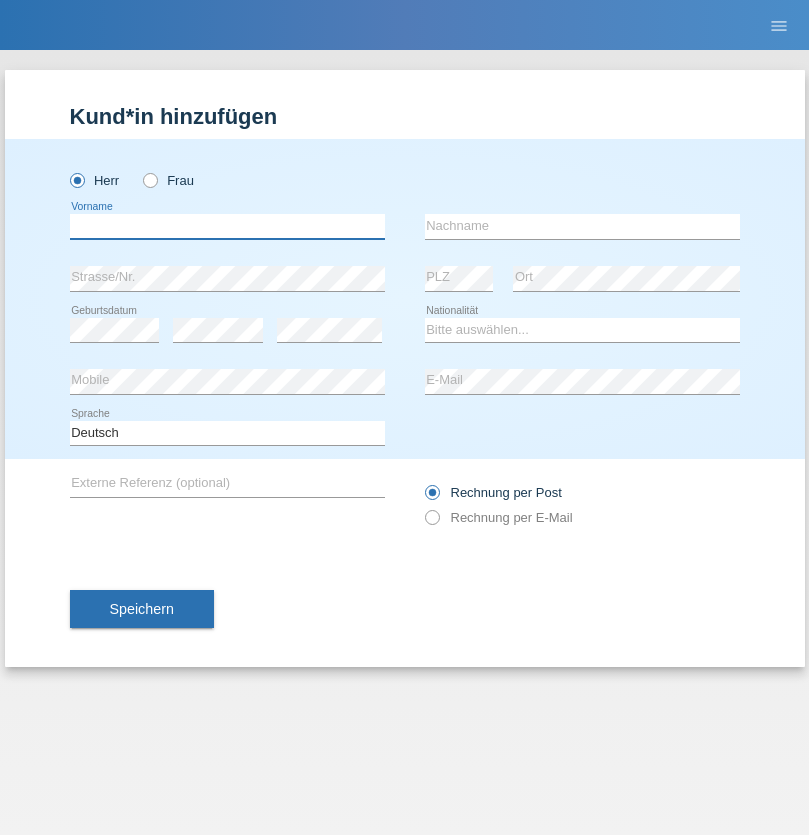 click at bounding box center [227, 226] 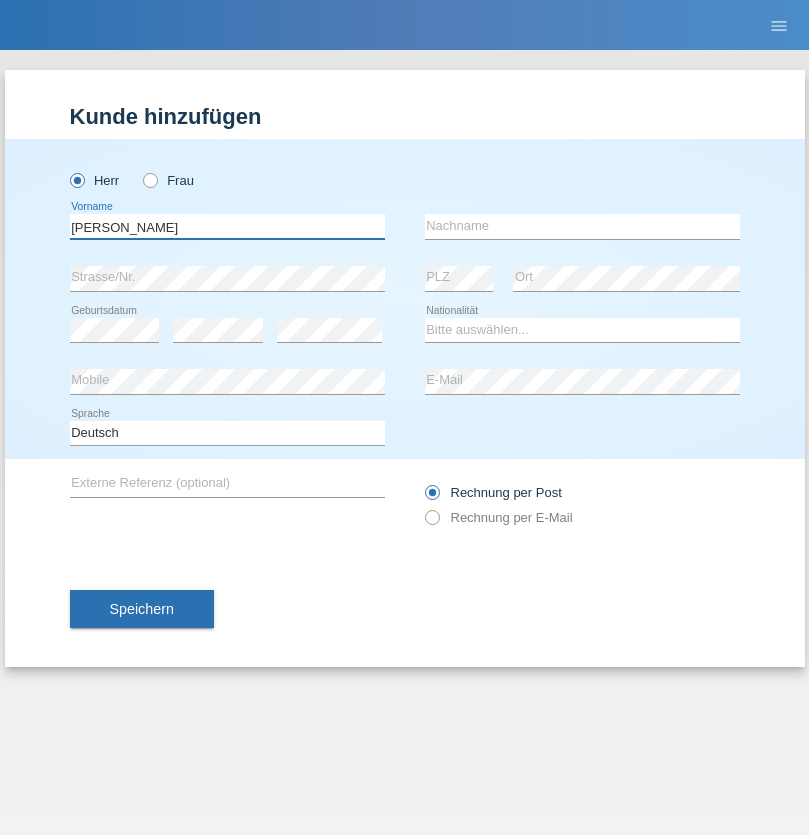 type on "[PERSON_NAME]" 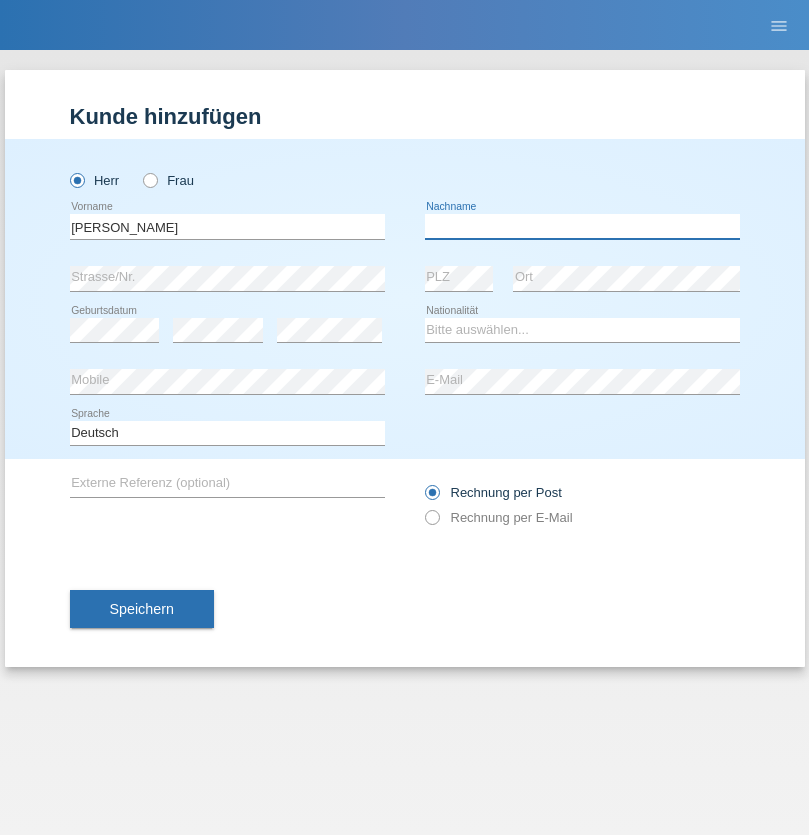 click at bounding box center [582, 226] 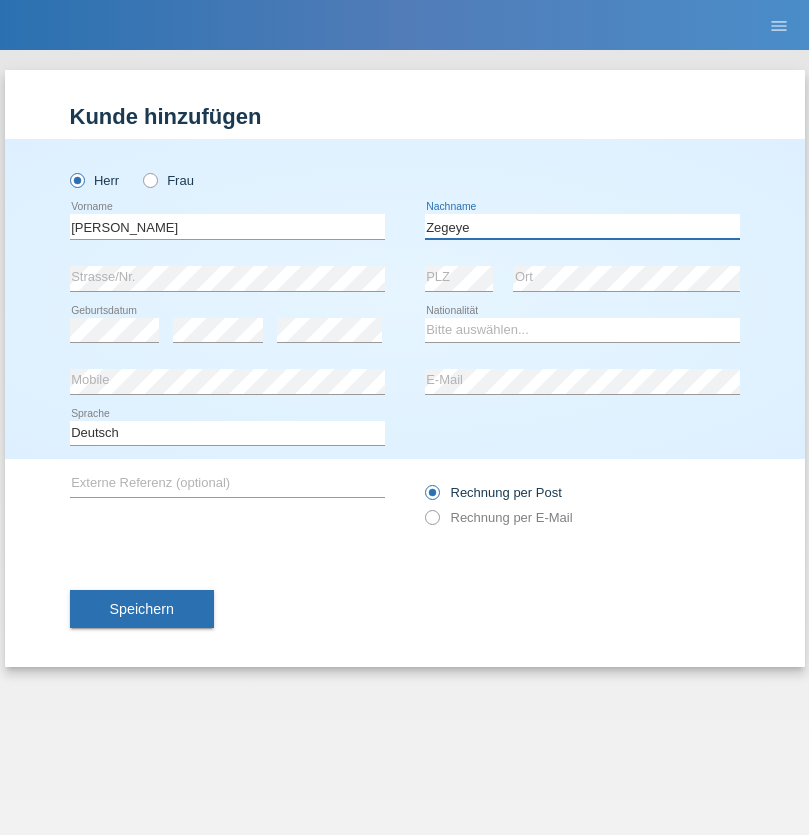 type on "Zegeye" 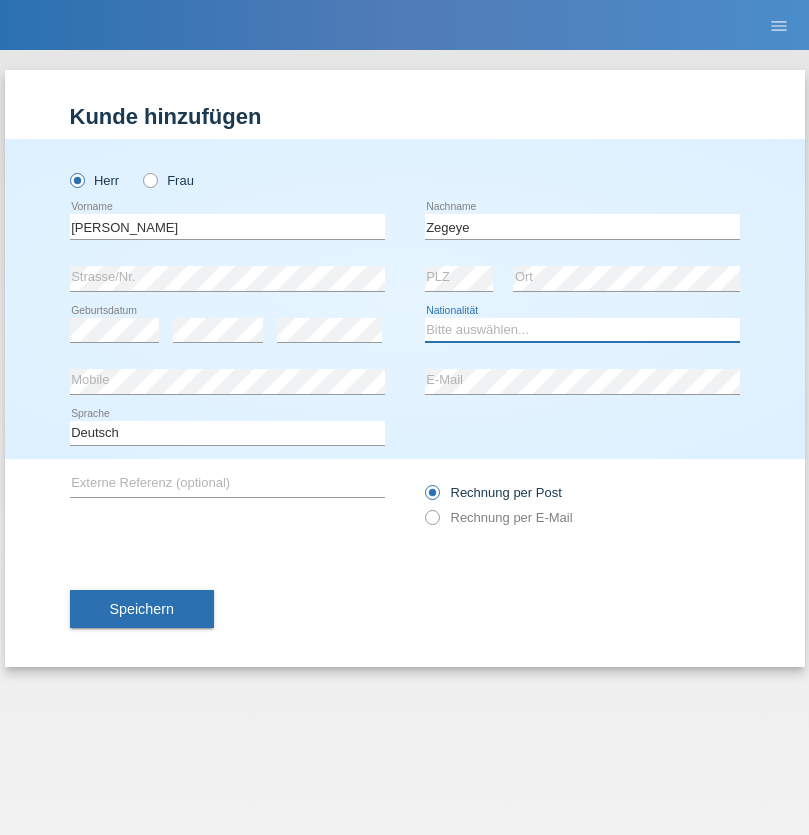 select on "CH" 